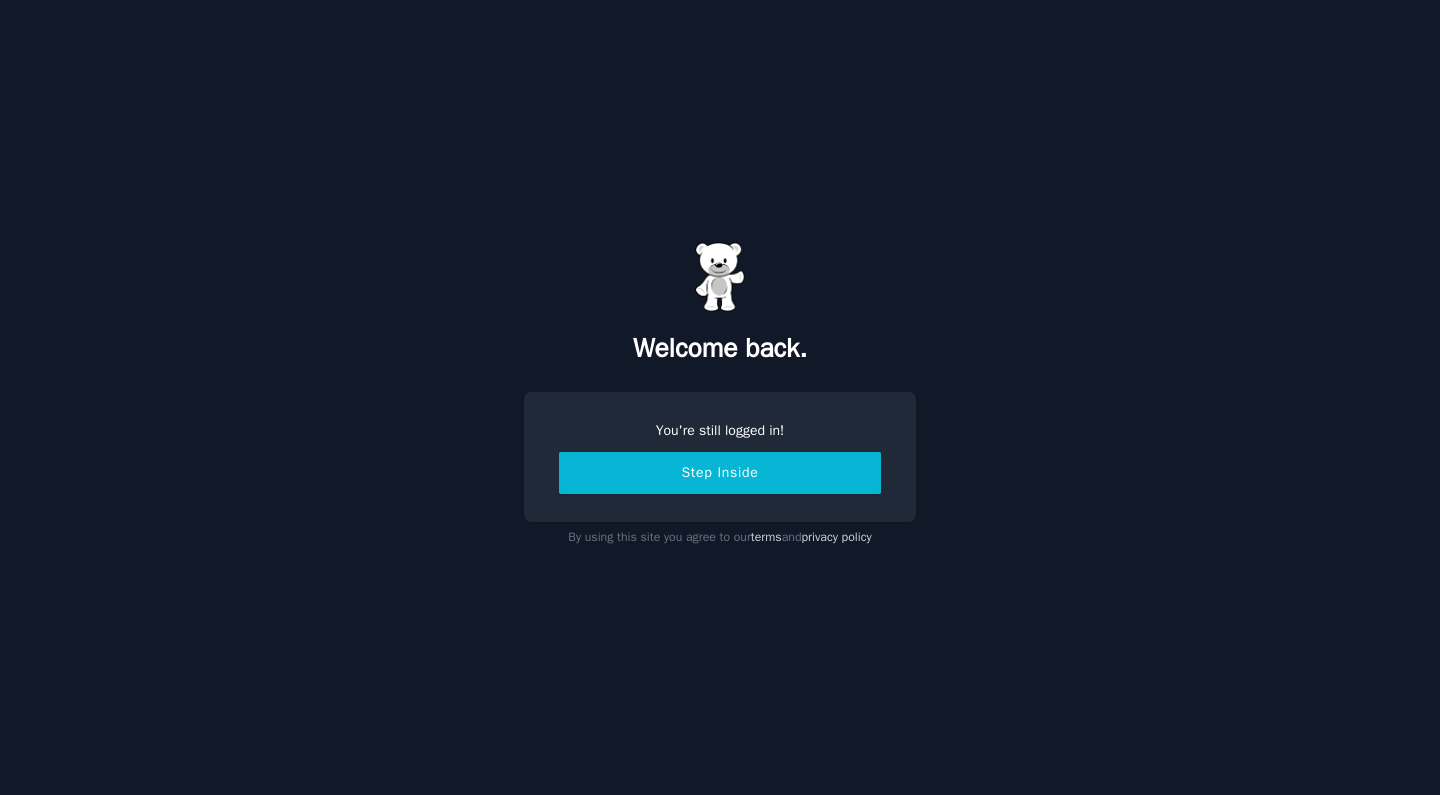 scroll, scrollTop: 0, scrollLeft: 0, axis: both 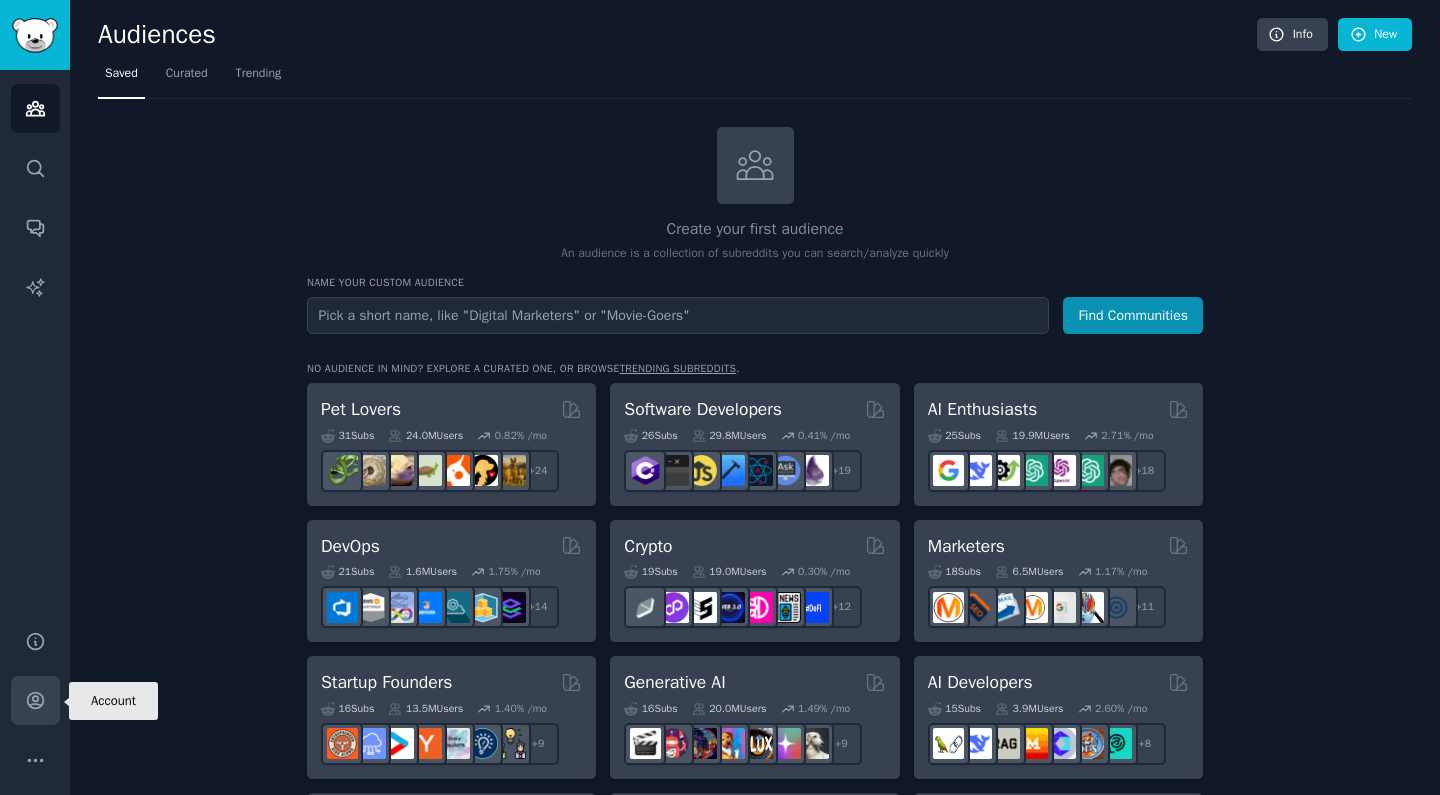 click 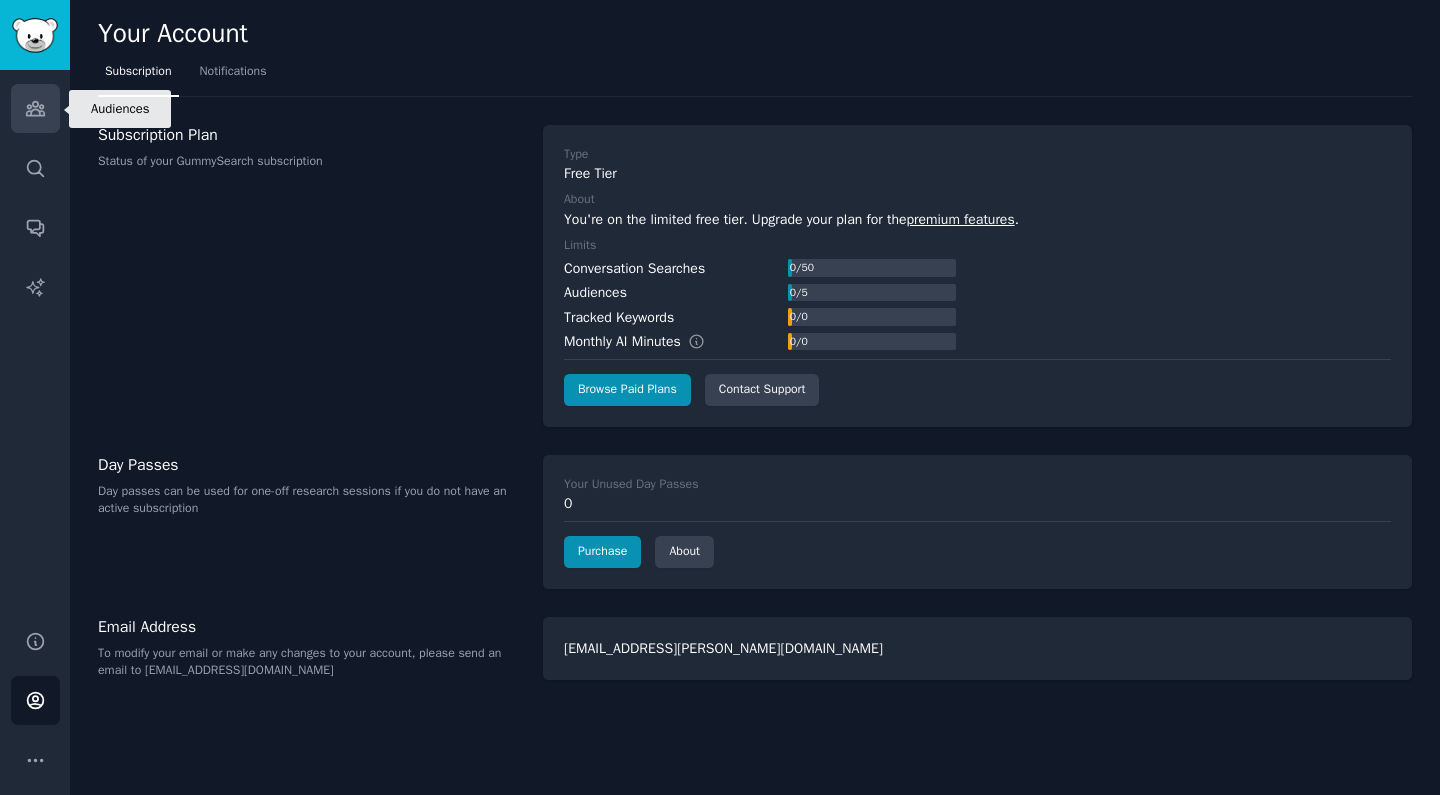click on "Audiences" at bounding box center [35, 108] 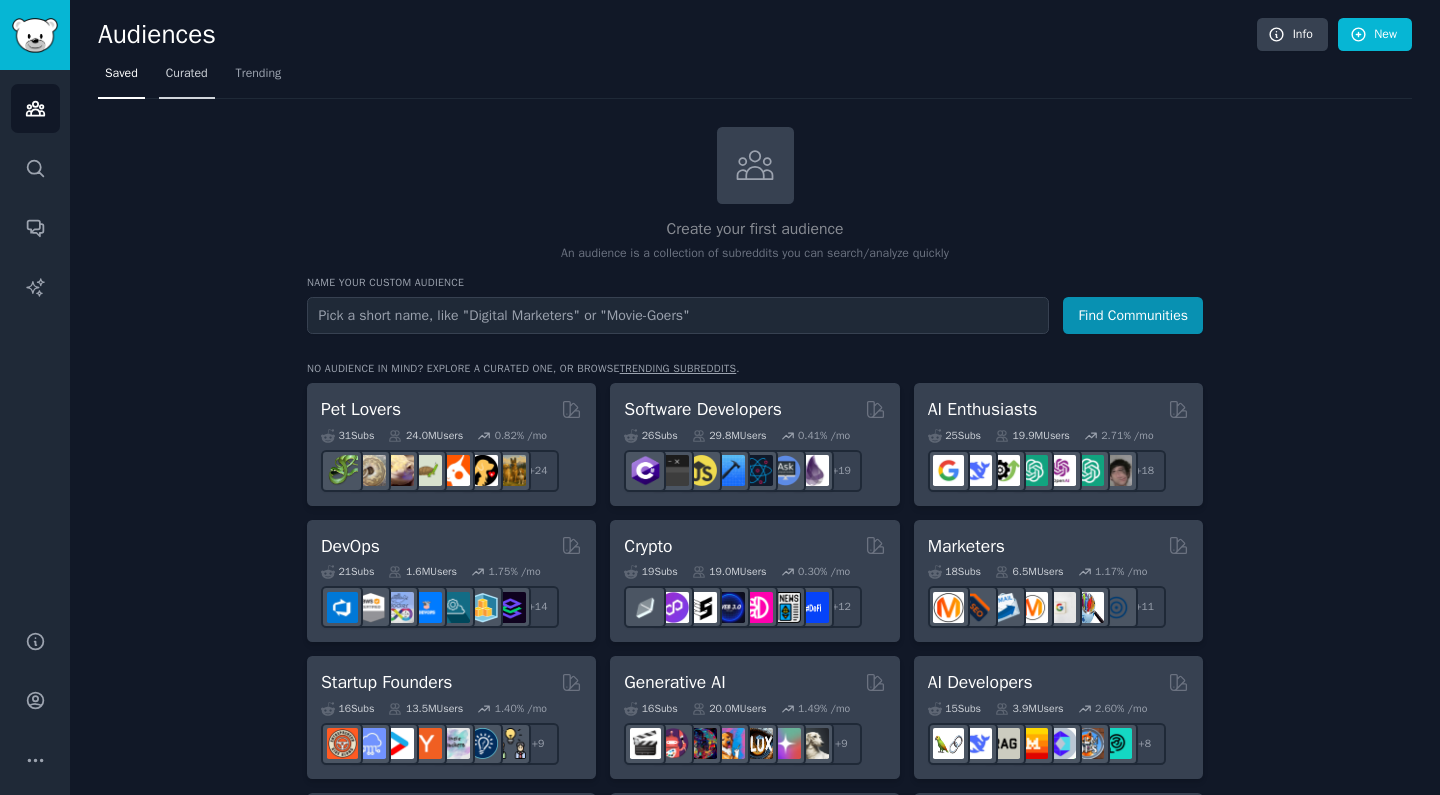 click on "Curated" at bounding box center [187, 78] 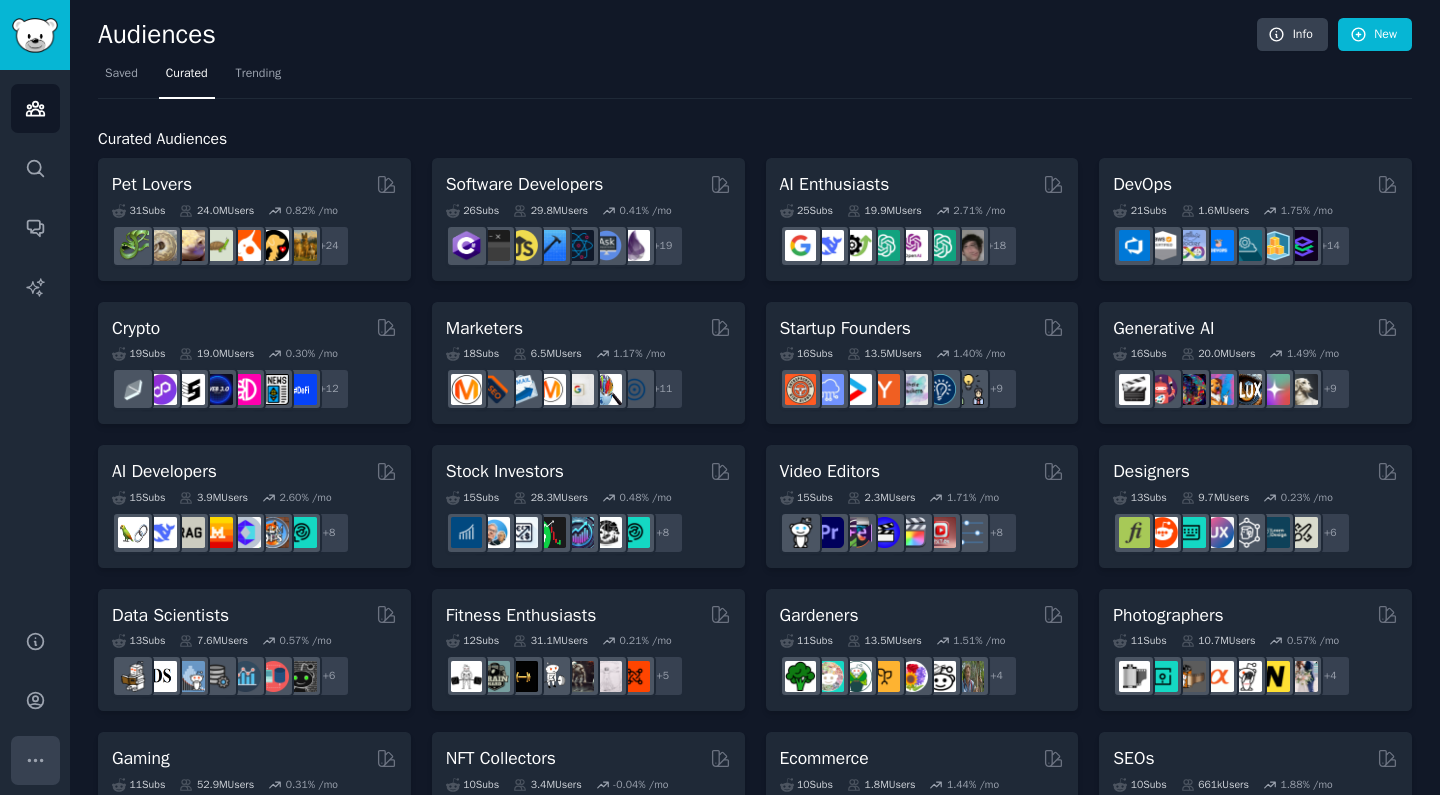 click on "More" at bounding box center [35, 760] 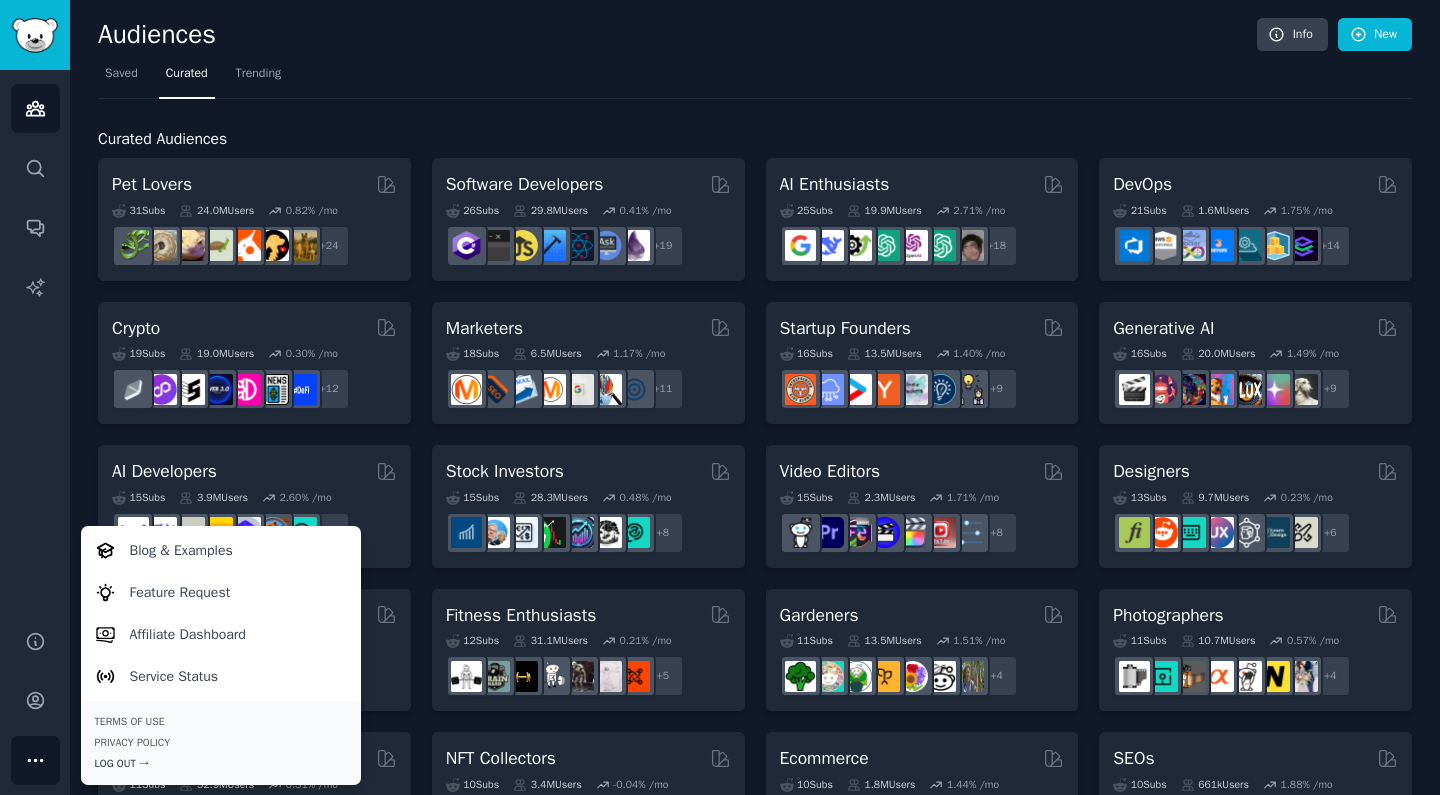 click on "Log Out →" at bounding box center (221, 764) 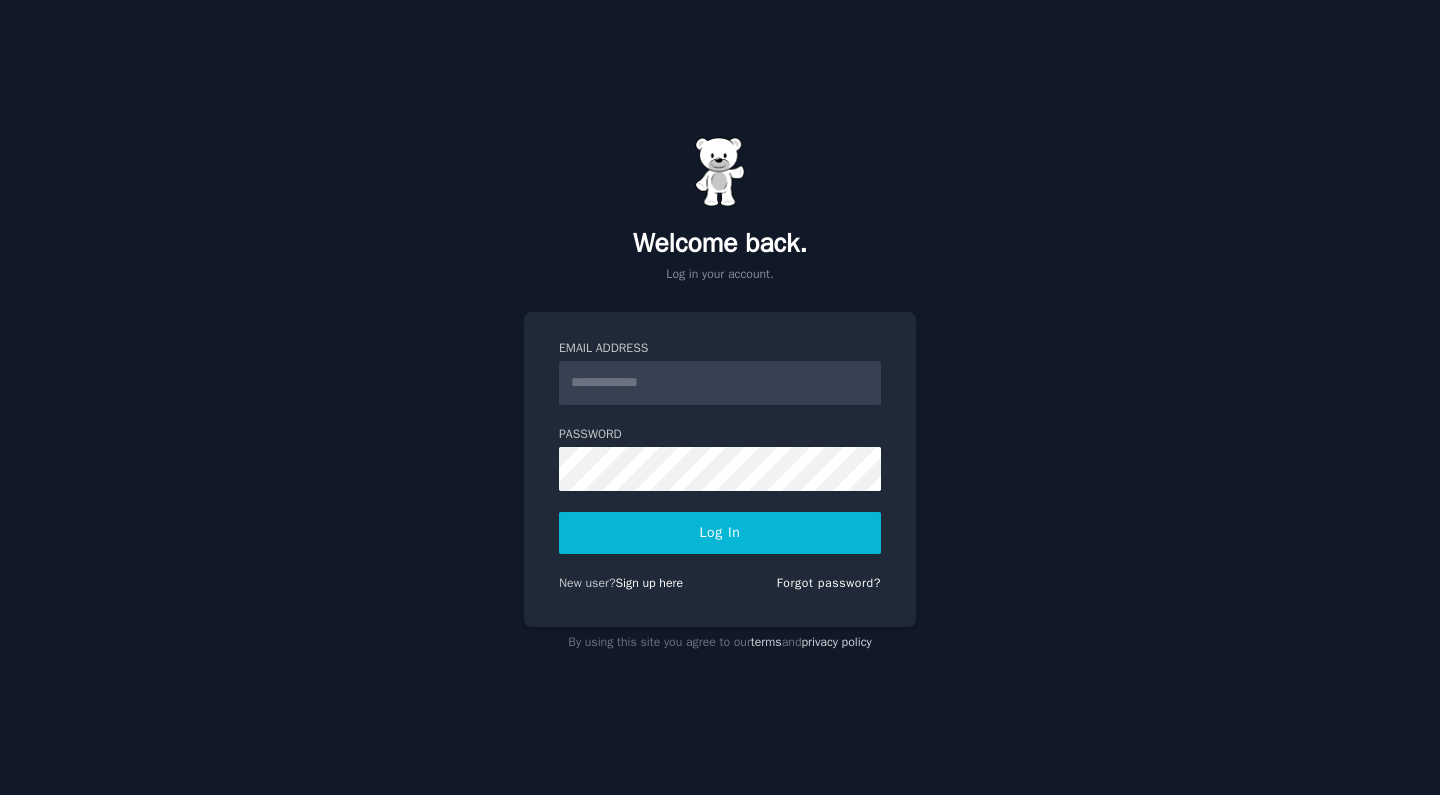 scroll, scrollTop: 0, scrollLeft: 0, axis: both 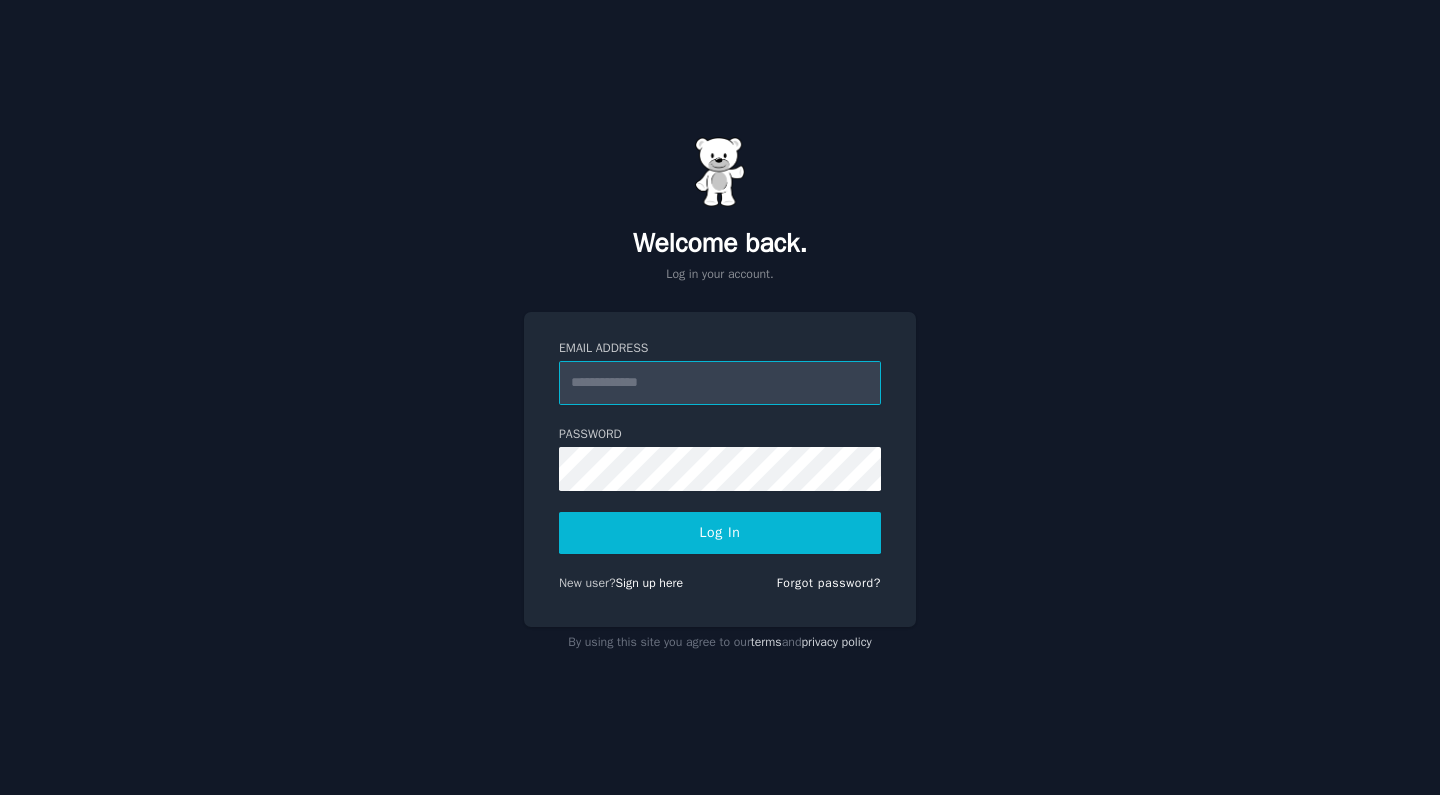 type on "**********" 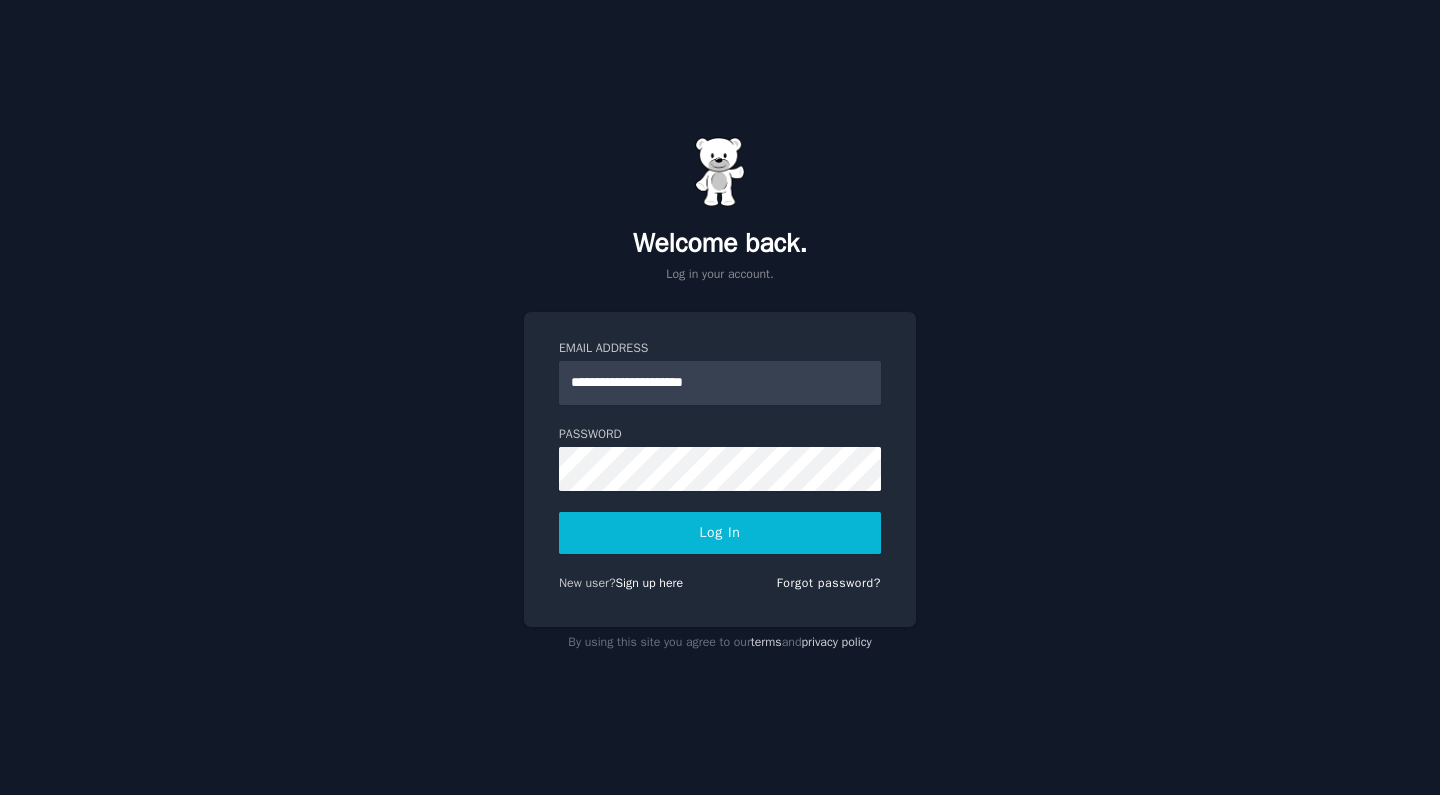 click on "Log In" at bounding box center [720, 533] 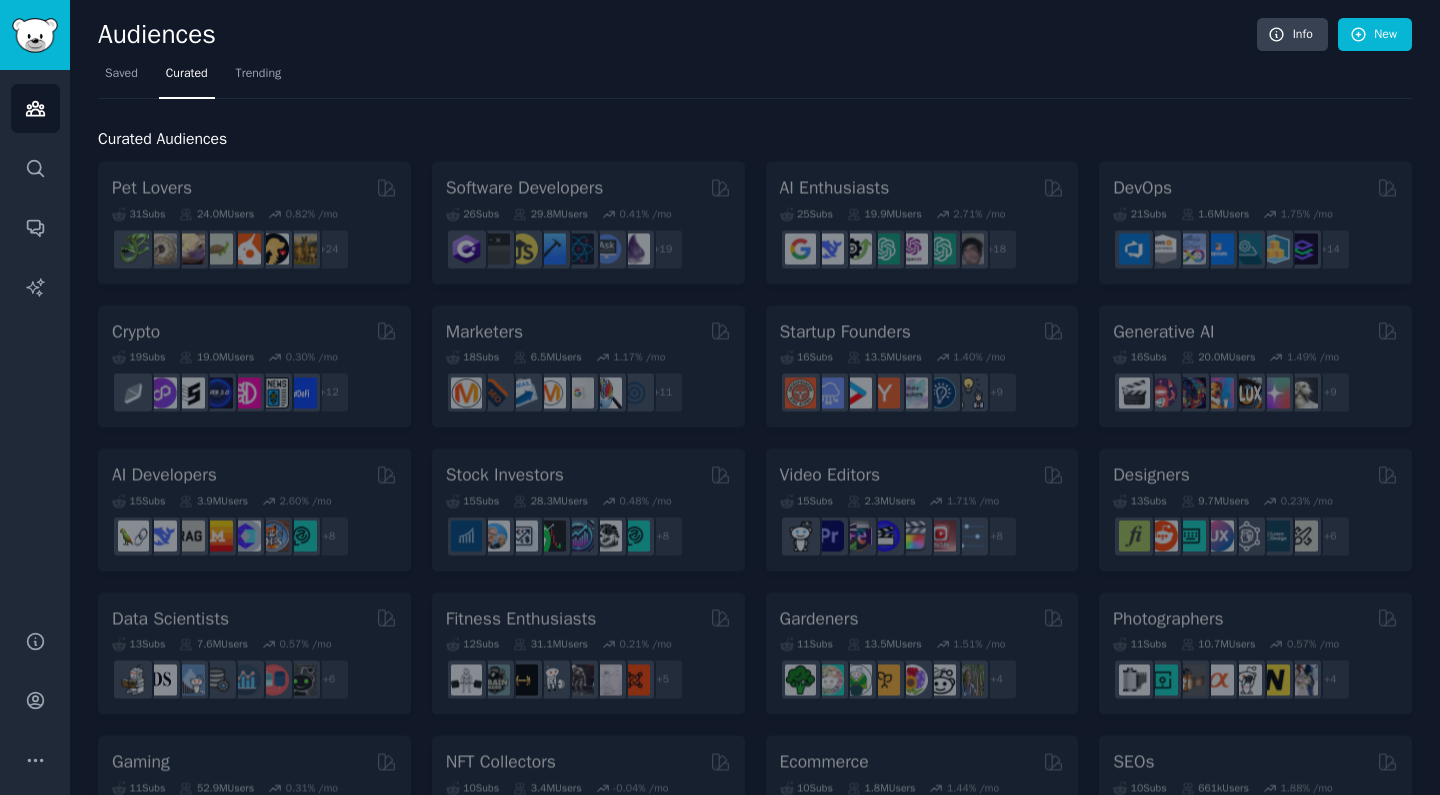 scroll, scrollTop: 0, scrollLeft: 0, axis: both 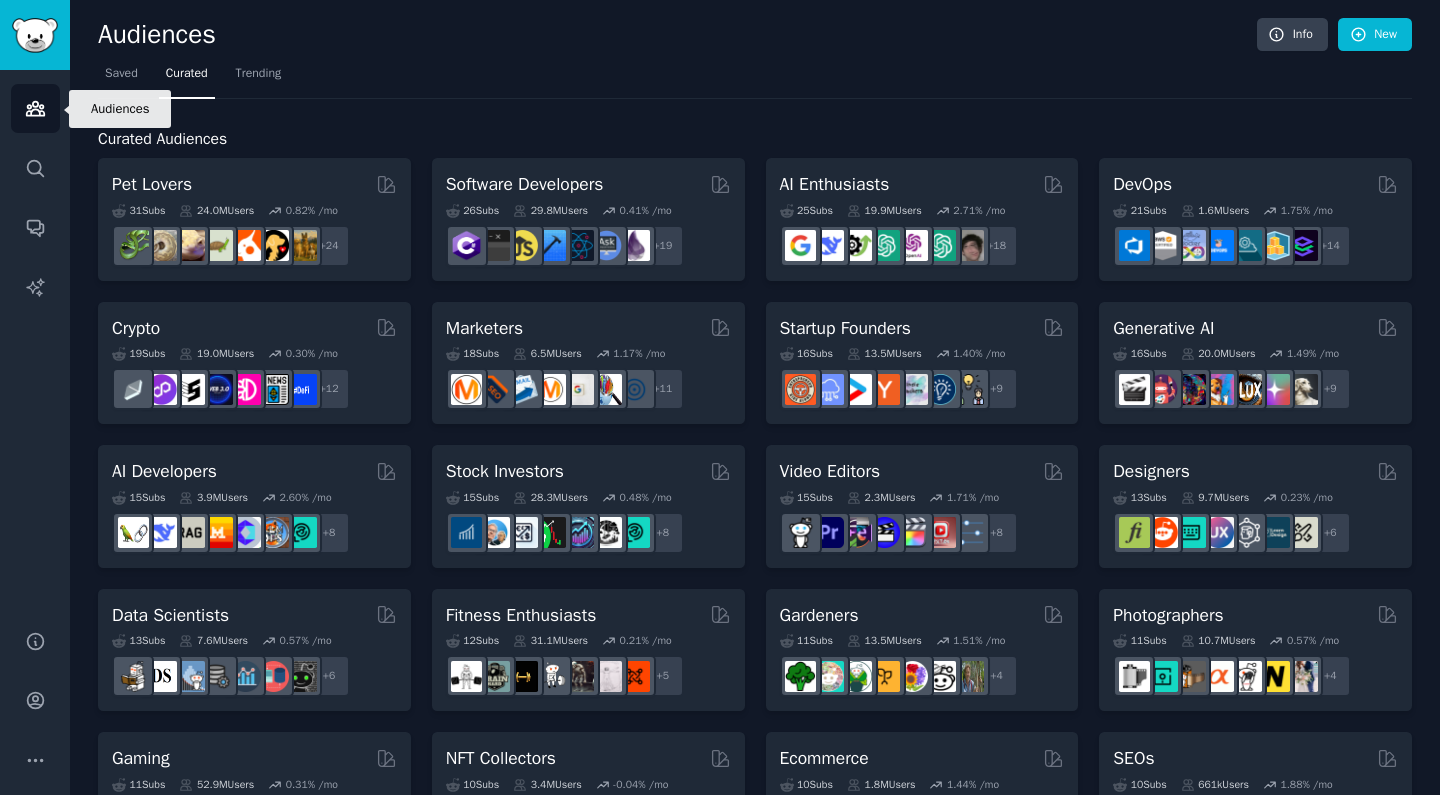 click 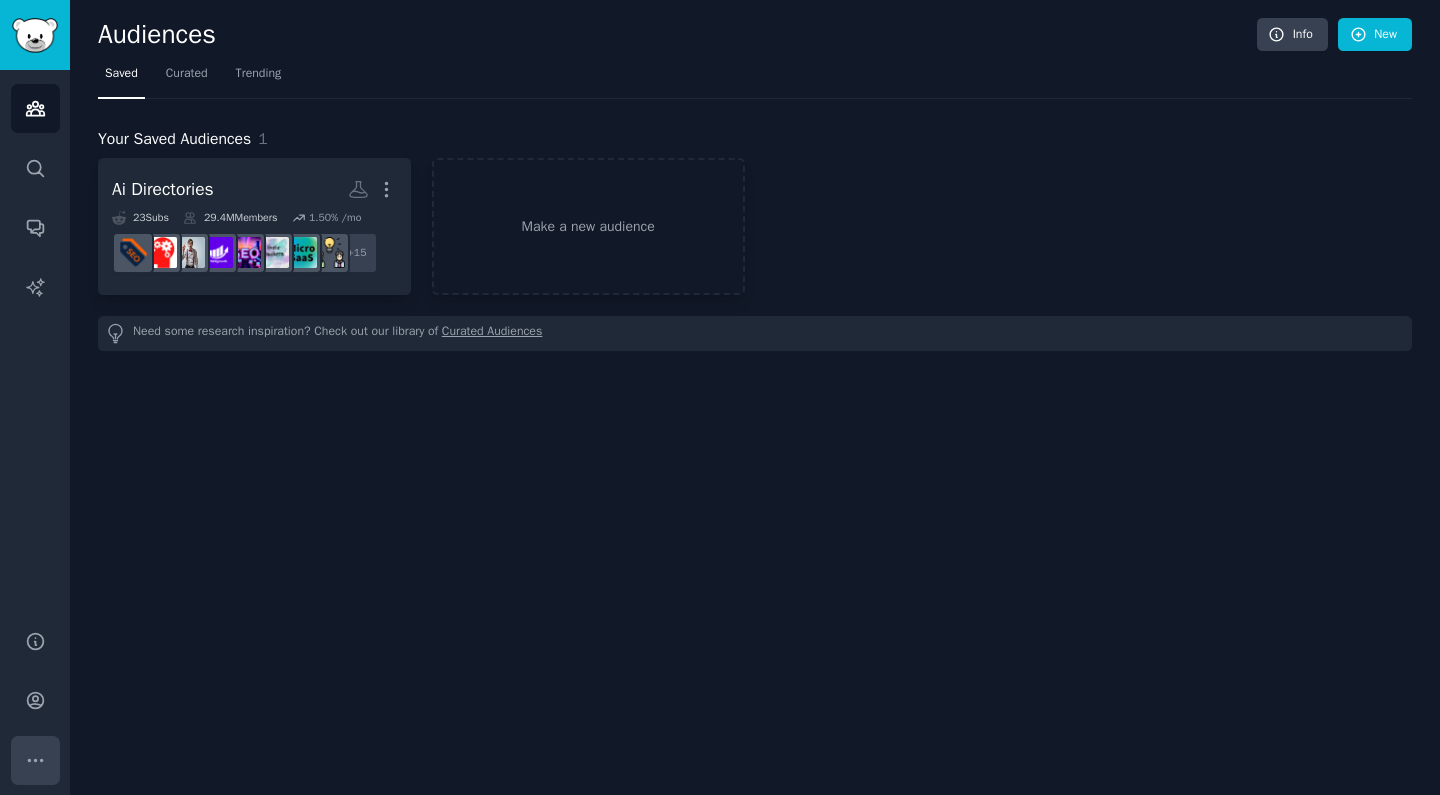 click on "More" at bounding box center [35, 760] 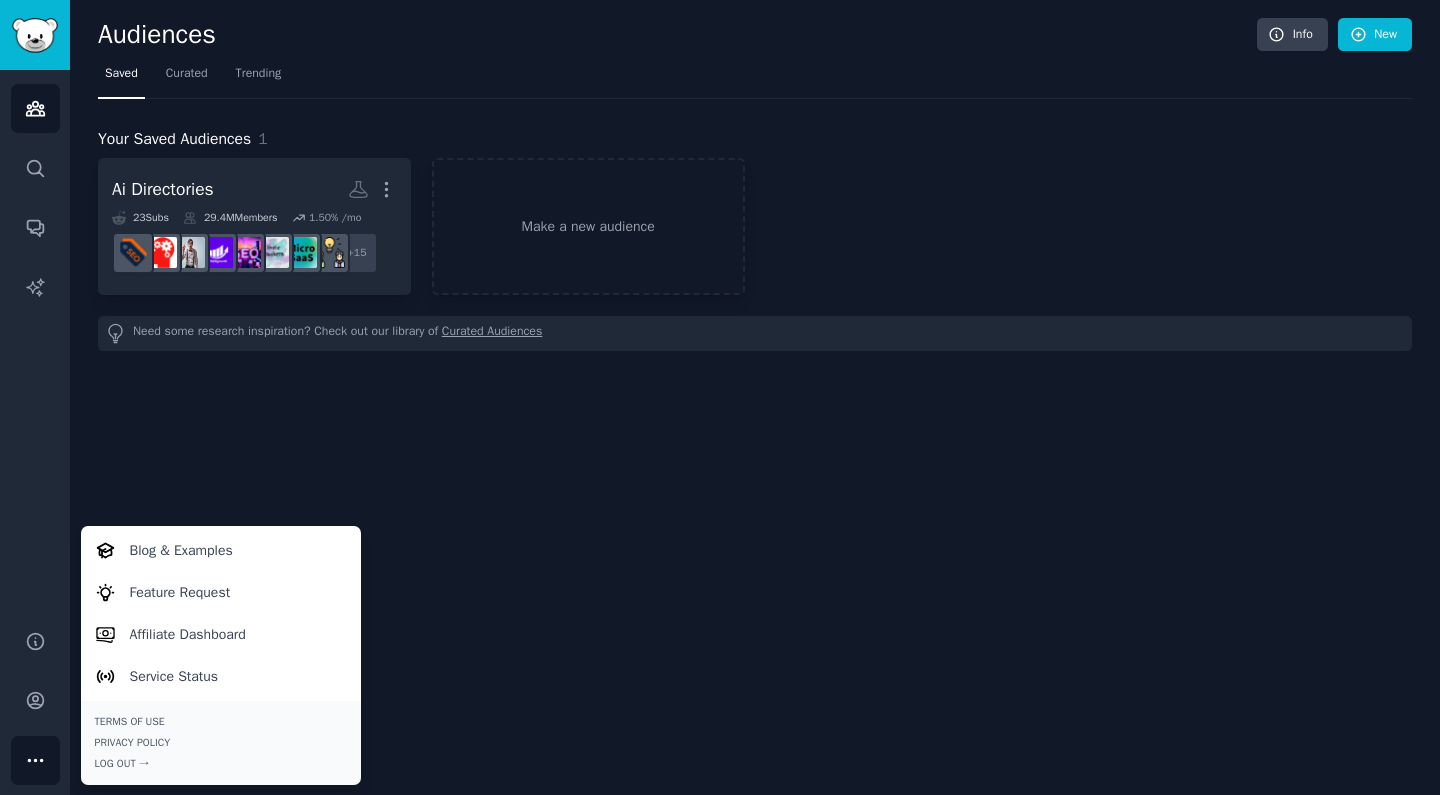 click on "More" at bounding box center (35, 760) 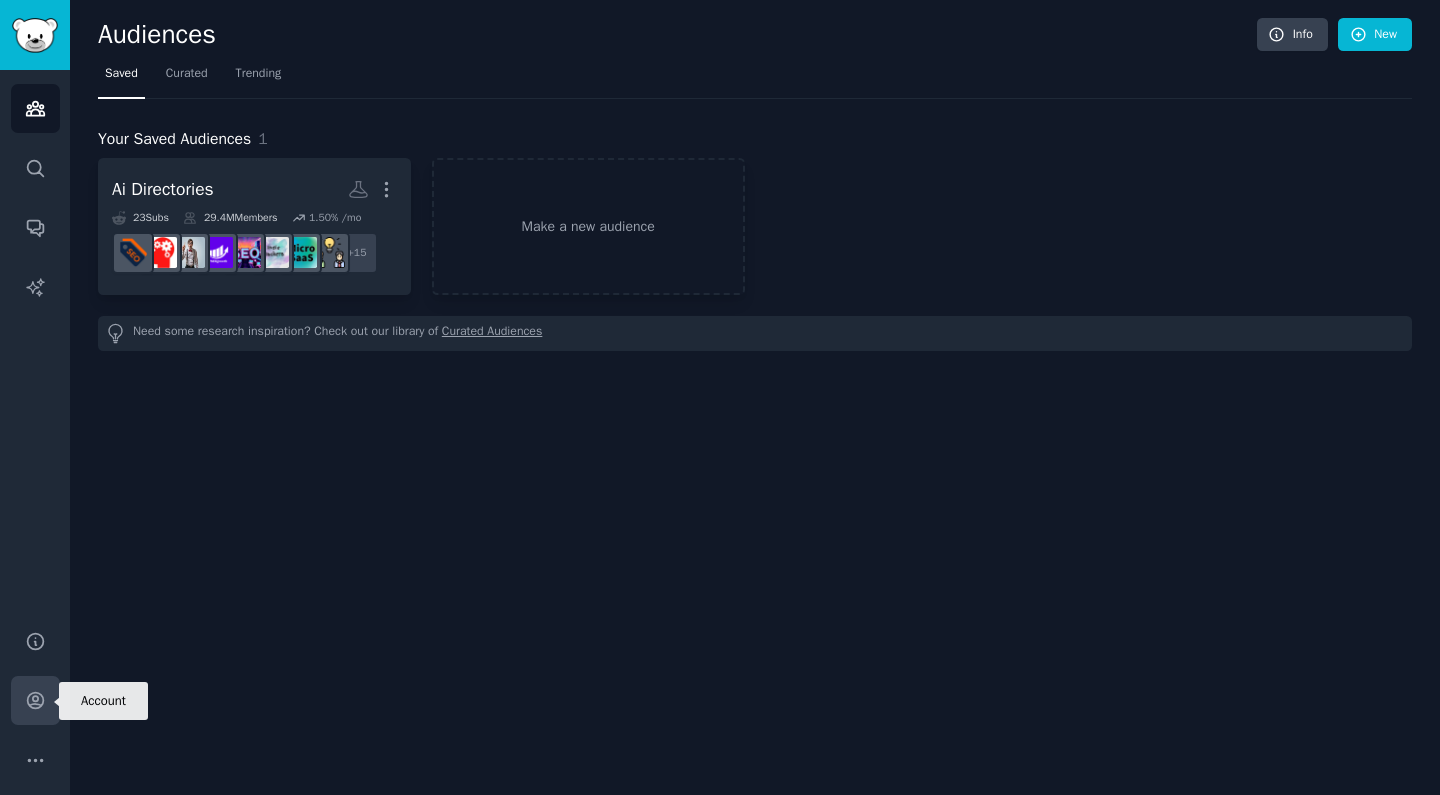 click 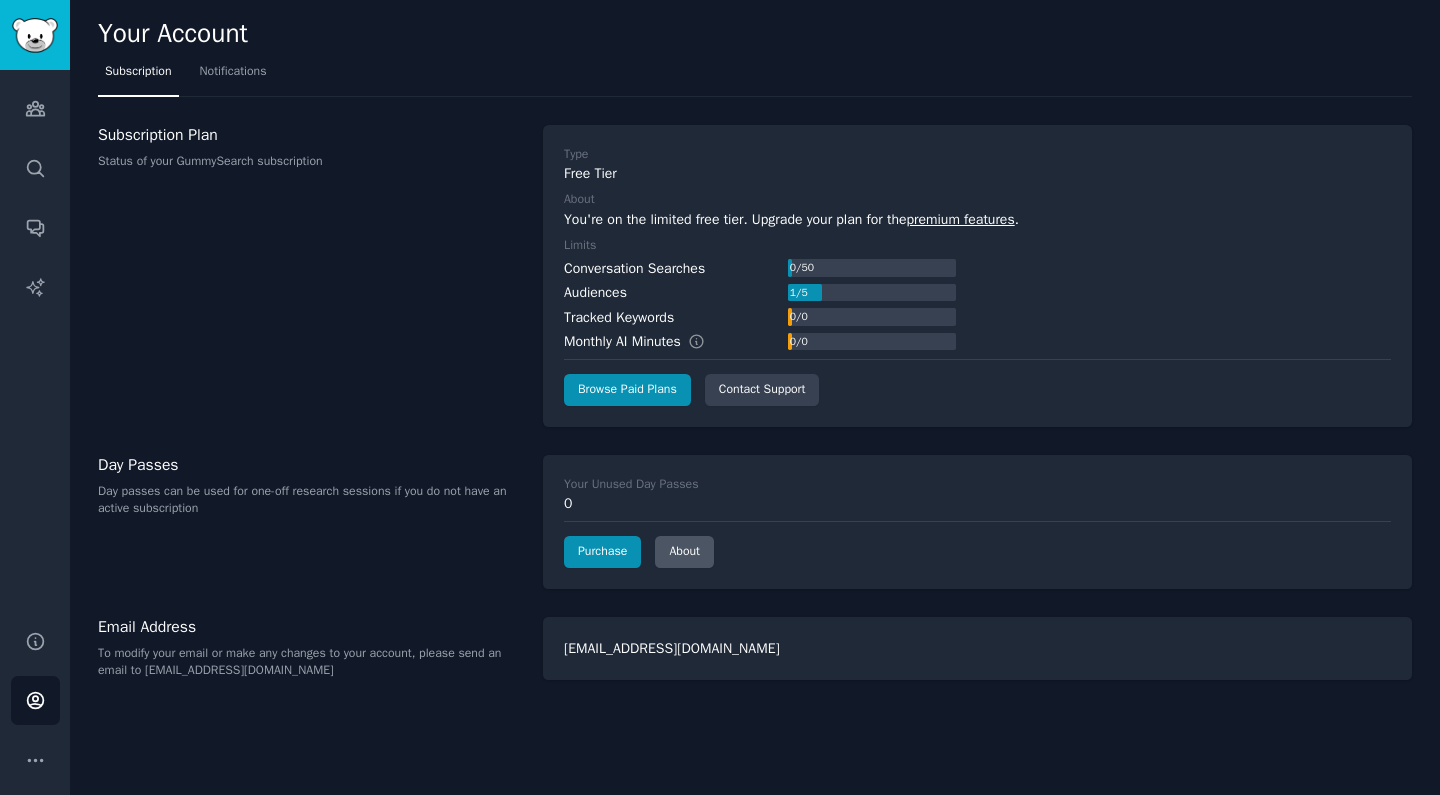 click on "About" 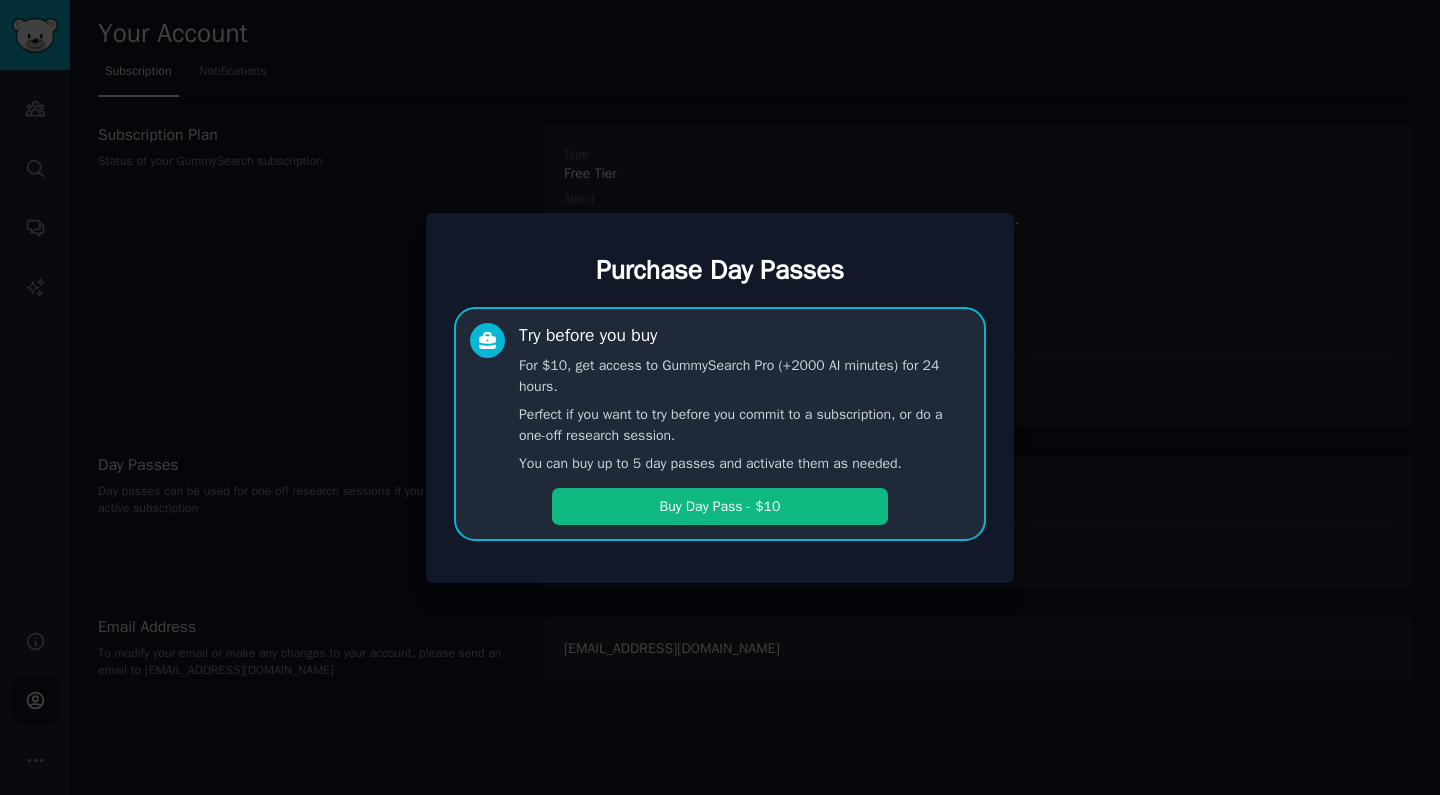 click at bounding box center [720, 397] 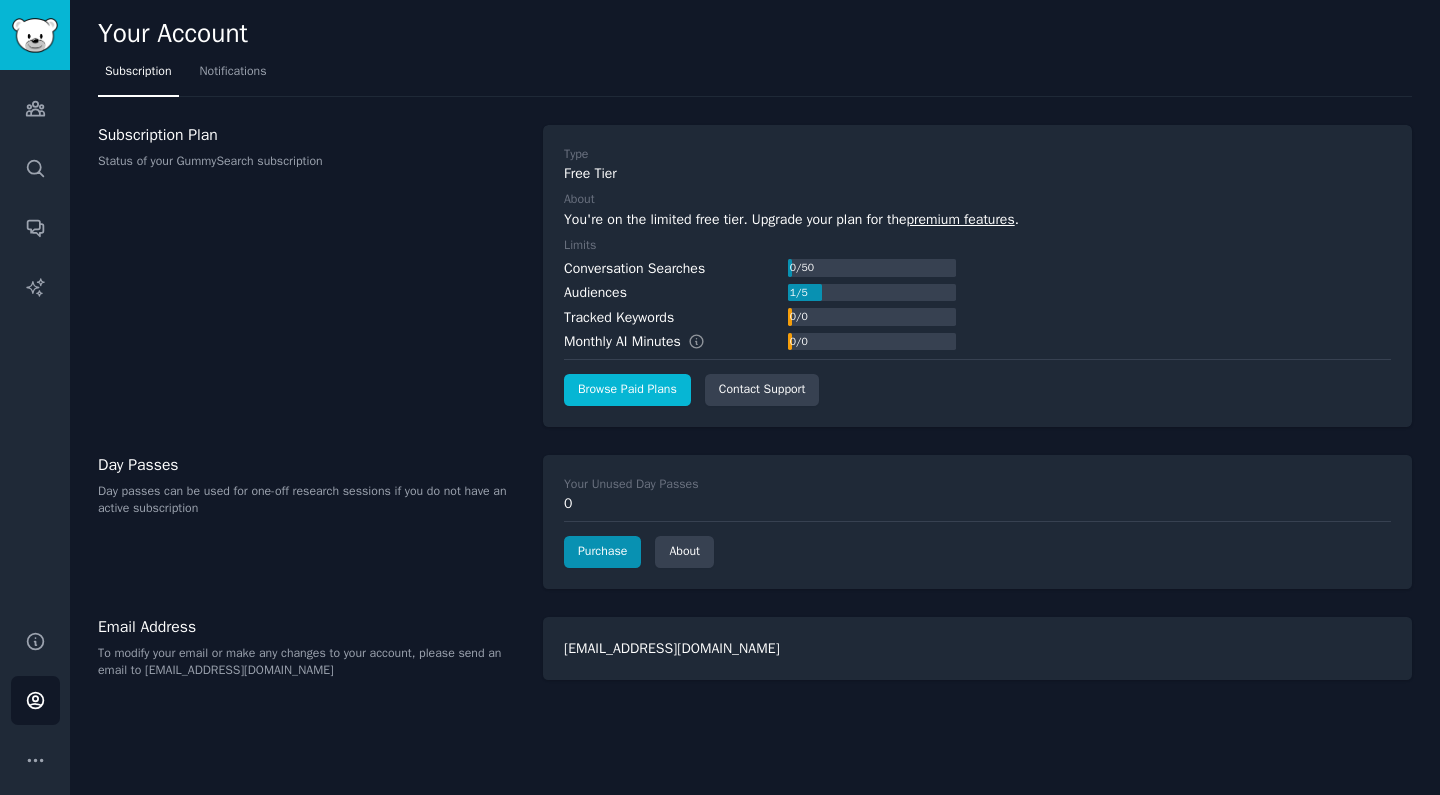 click on "Browse Paid Plans" at bounding box center (627, 390) 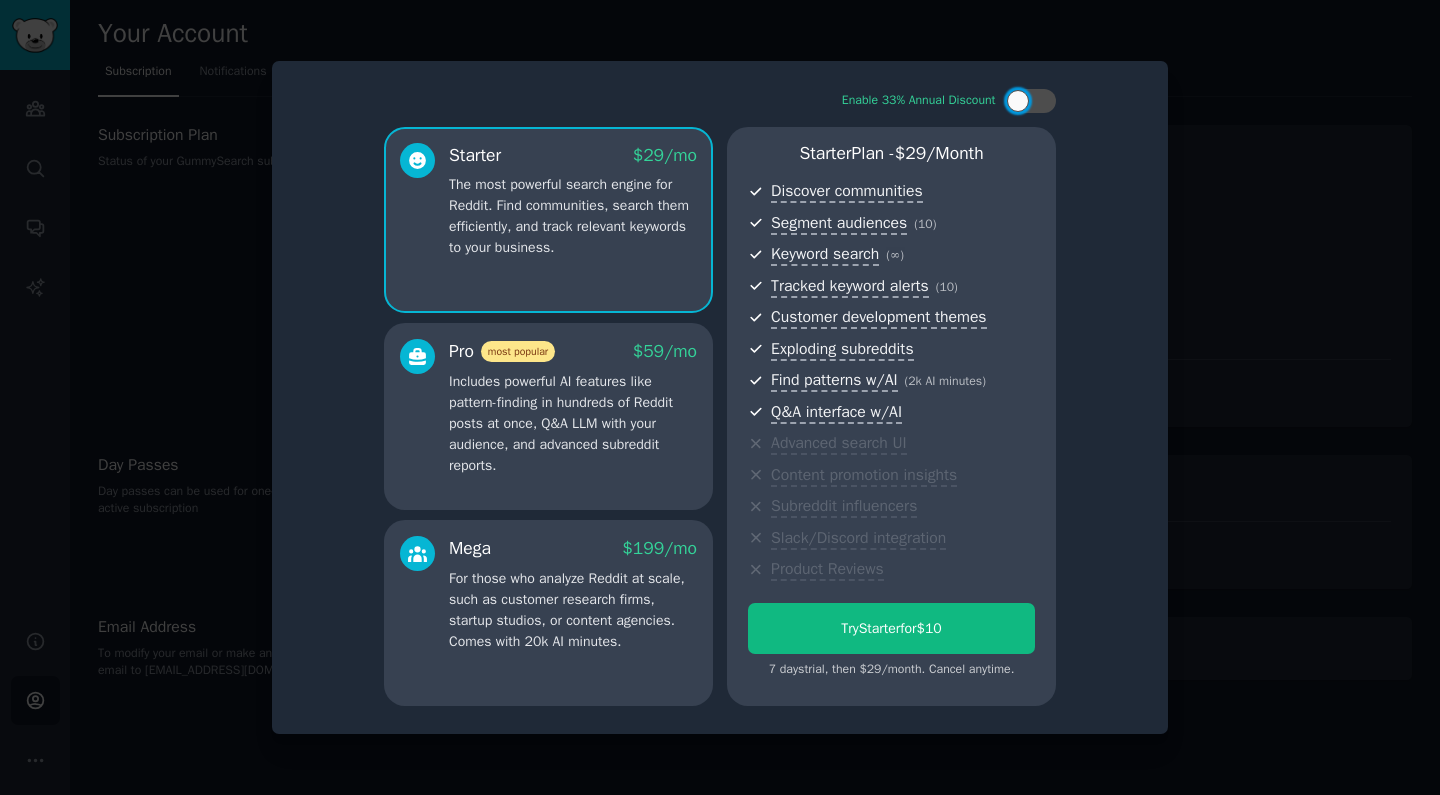 click on "Includes powerful AI features like pattern-finding in hundreds of Reddit posts at once, Q&A LLM with your audience, and advanced subreddit reports." at bounding box center (573, 423) 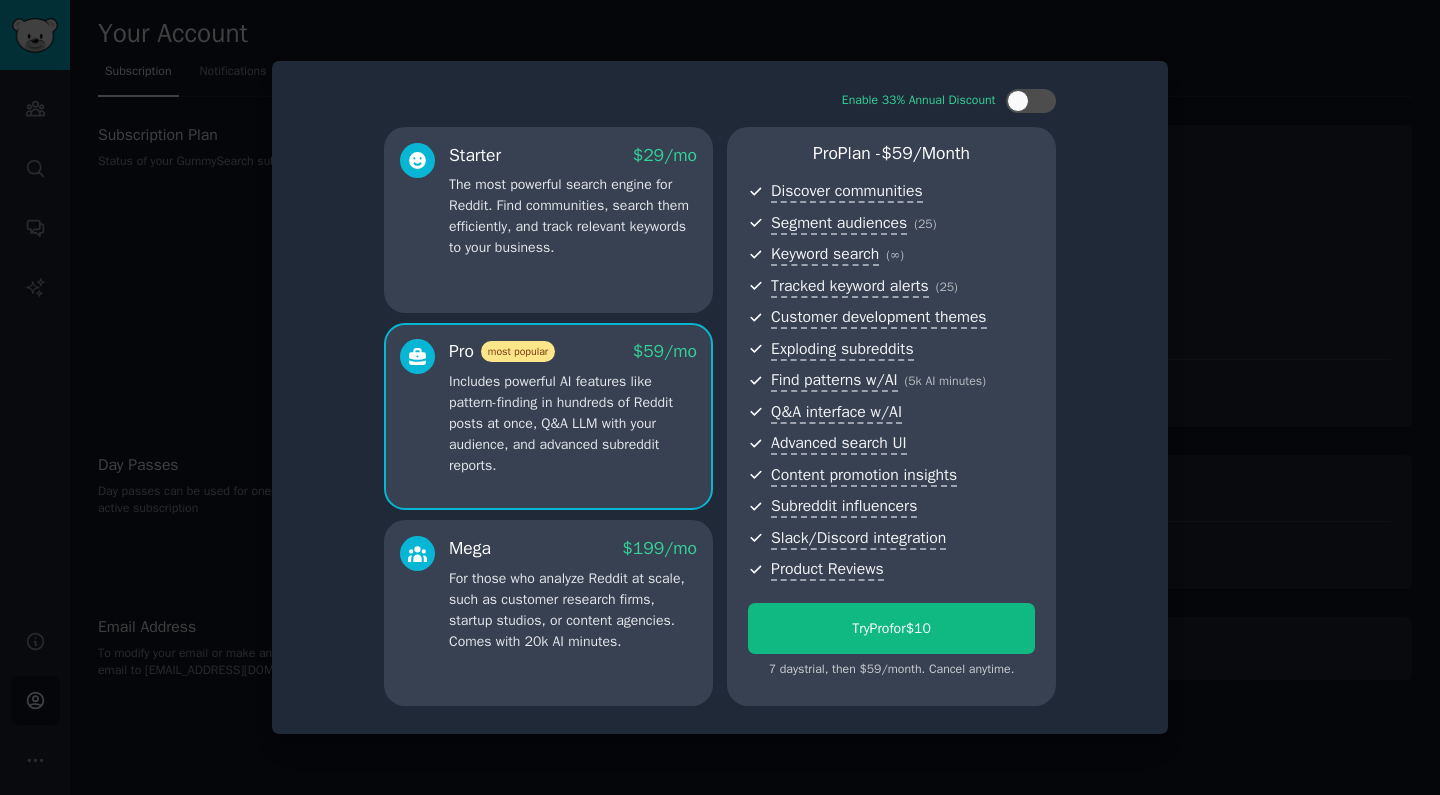 click on "For those who analyze Reddit at scale, such as customer research firms, startup studios, or content agencies. Comes with 20k AI minutes." at bounding box center (573, 610) 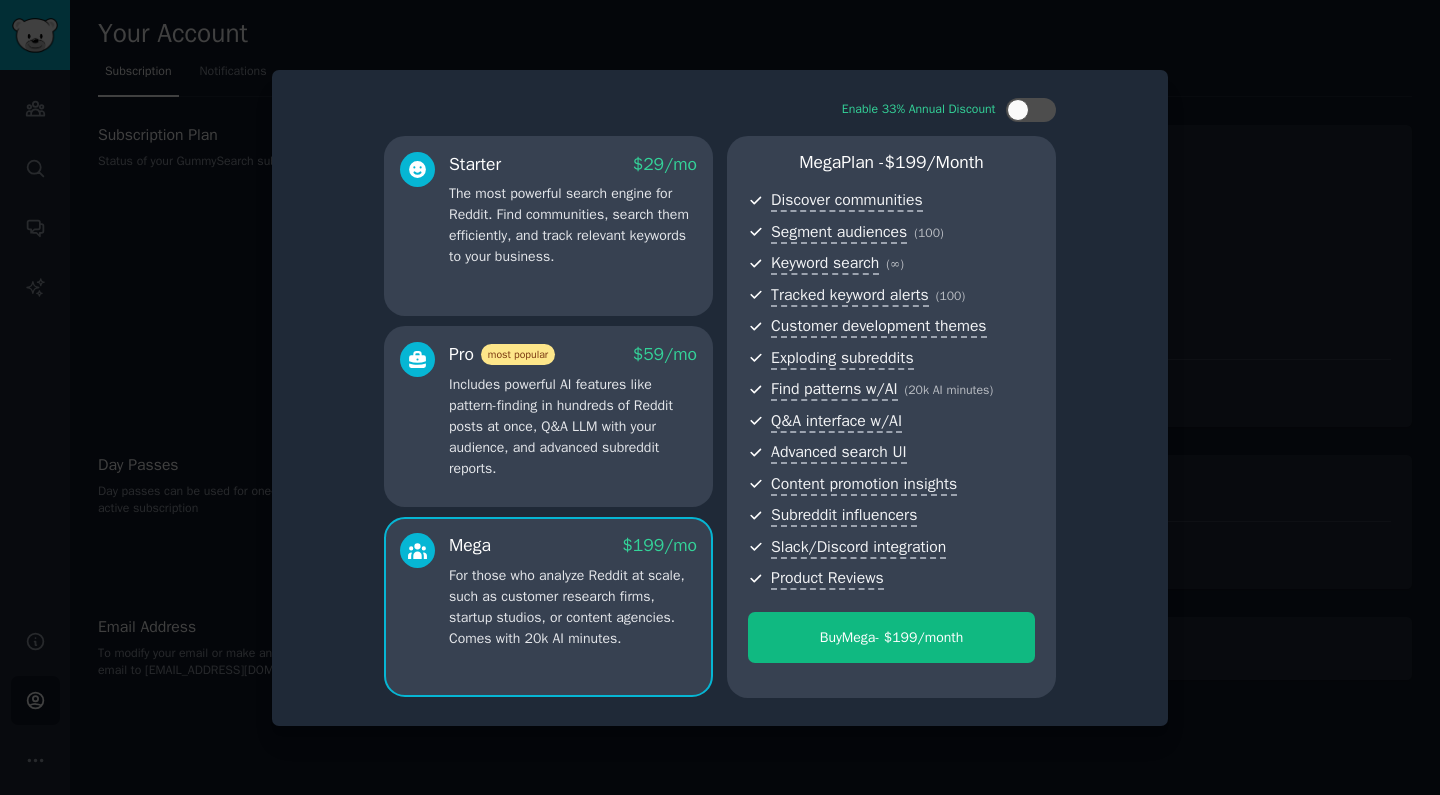 click on "Includes powerful AI features like pattern-finding in hundreds of Reddit posts at once, Q&A LLM with your audience, and advanced subreddit reports." at bounding box center [573, 426] 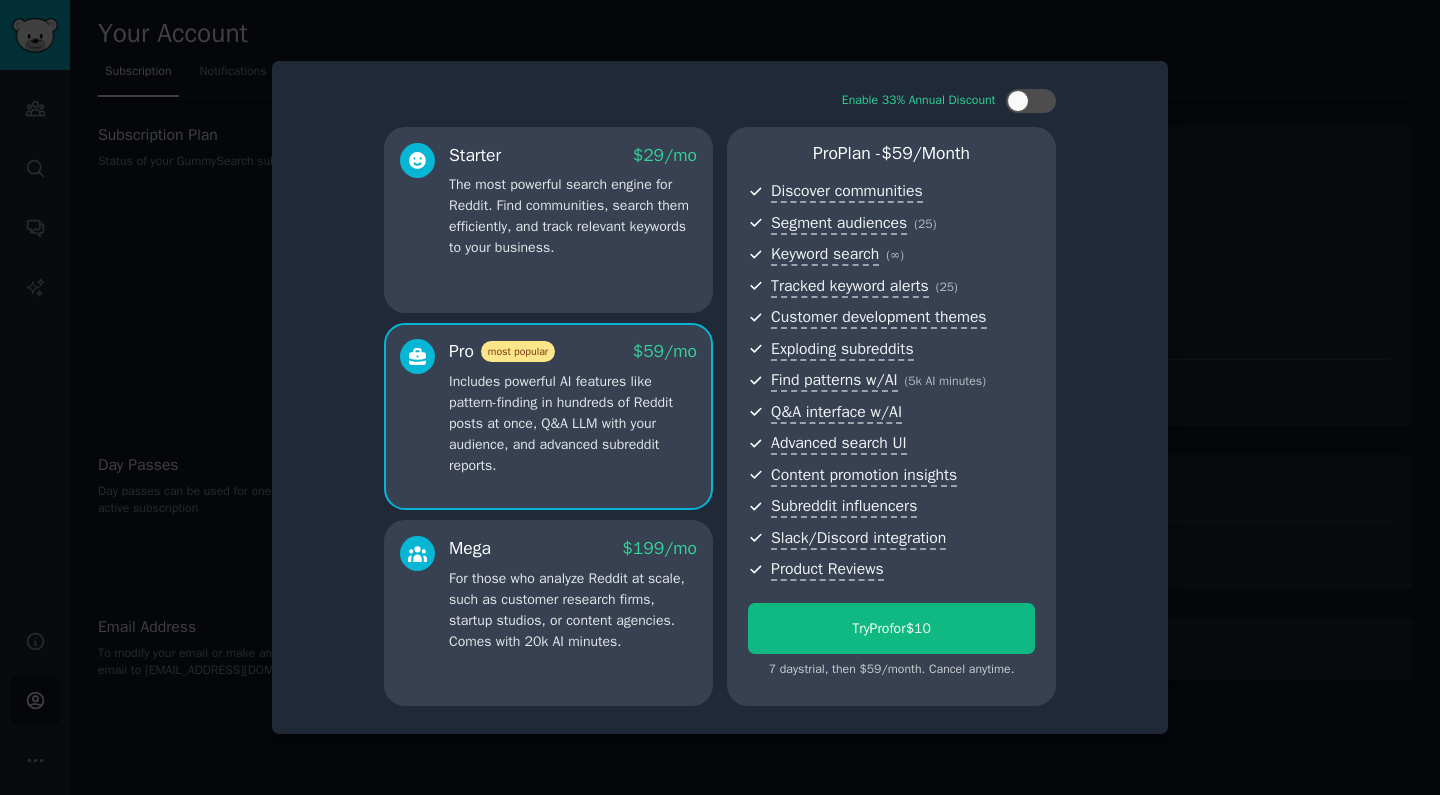 click on "For those who analyze Reddit at scale, such as customer research firms, startup studios, or content agencies. Comes with 20k AI minutes." at bounding box center [573, 610] 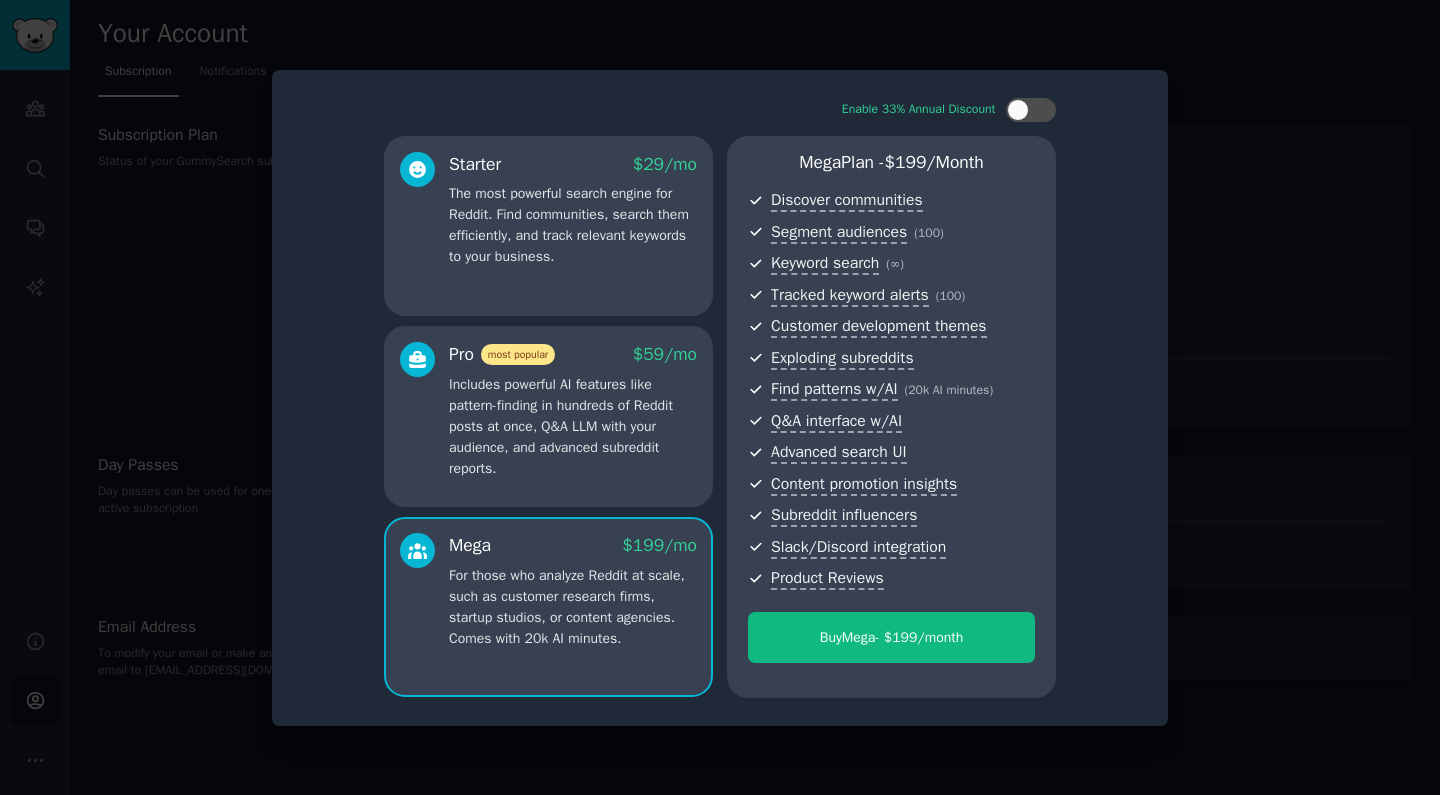 click on "Includes powerful AI features like pattern-finding in hundreds of Reddit posts at once, Q&A LLM with your audience, and advanced subreddit reports." at bounding box center [573, 426] 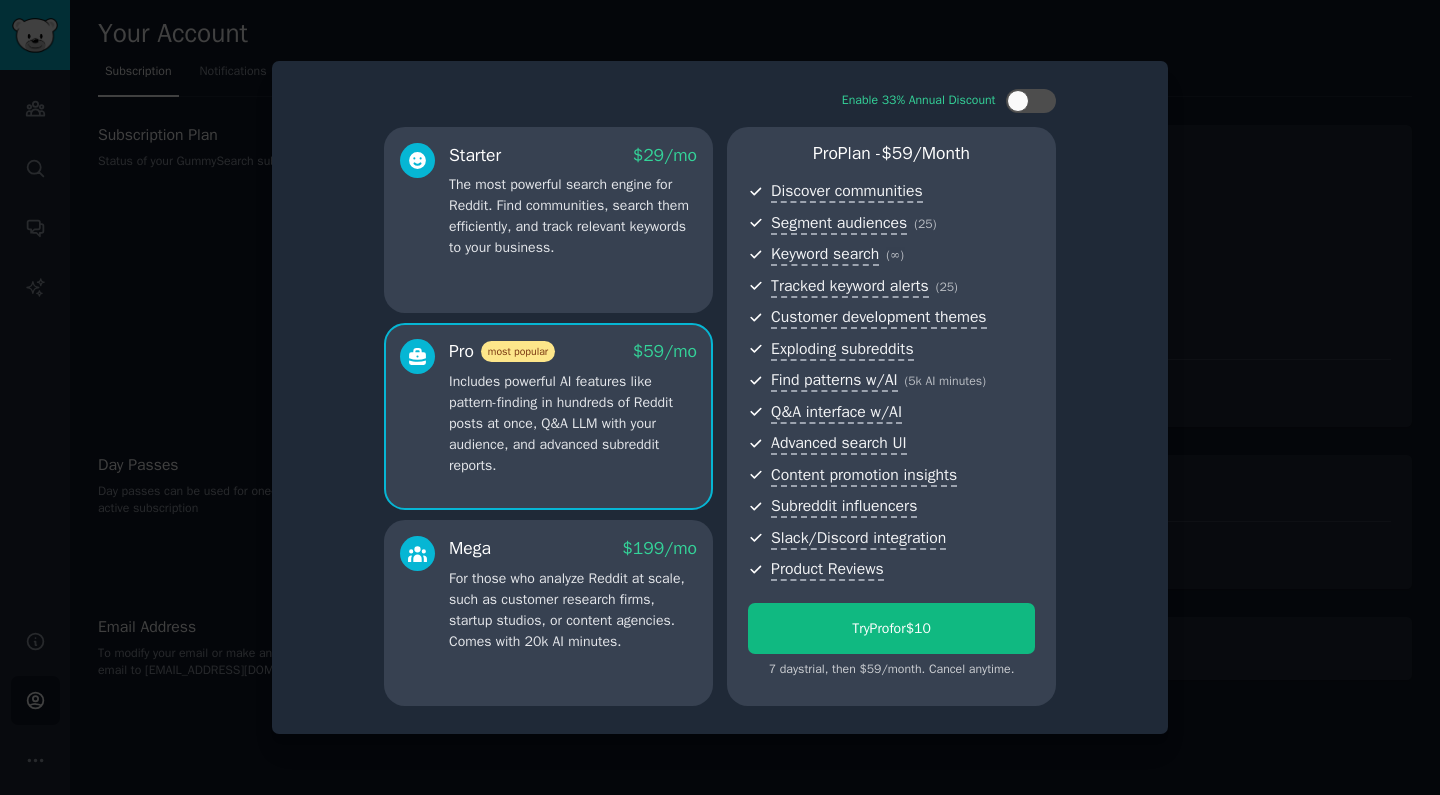 click on "For those who analyze Reddit at scale, such as customer research firms, startup studios, or content agencies. Comes with 20k AI minutes." at bounding box center [573, 610] 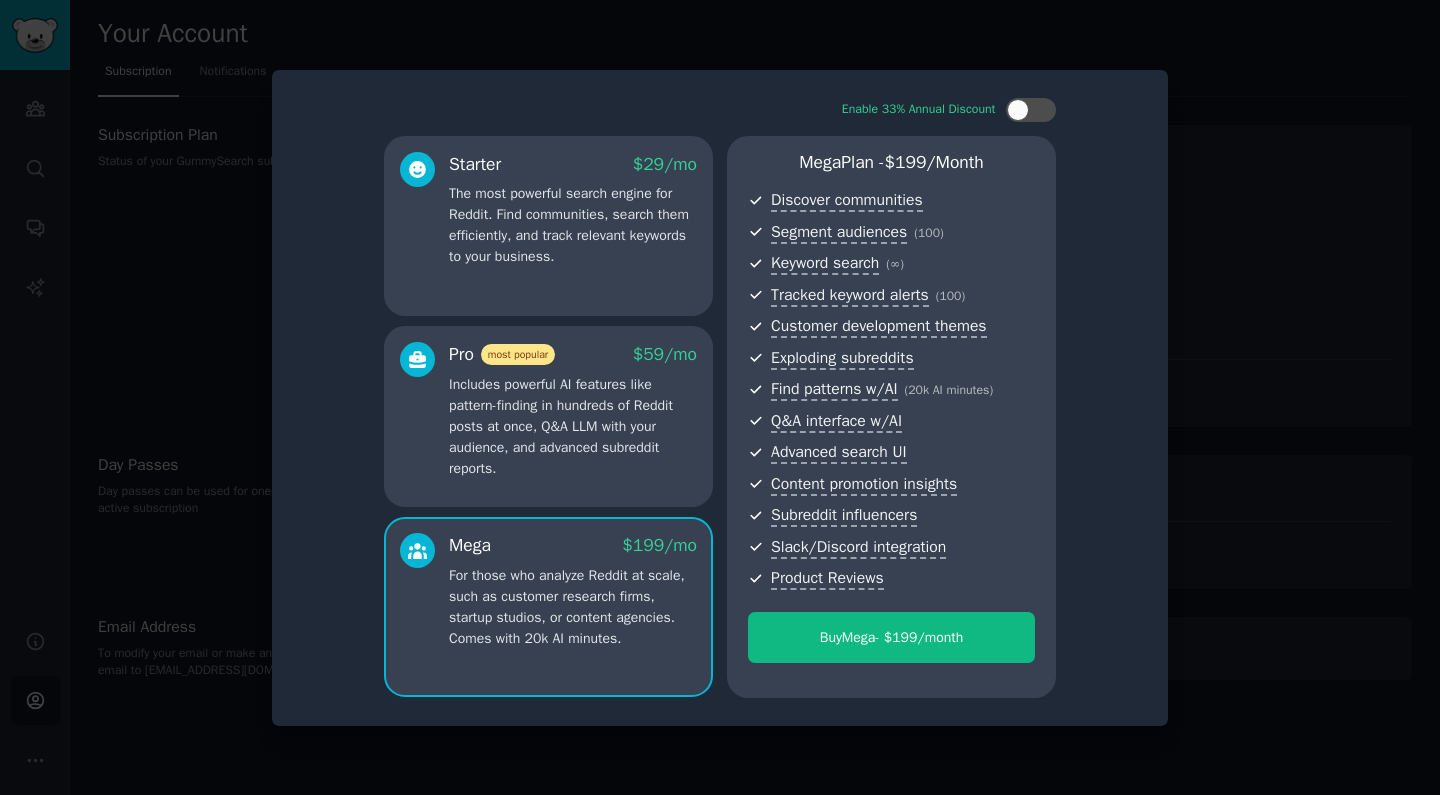 click on "Includes powerful AI features like pattern-finding in hundreds of Reddit posts at once, Q&A LLM with your audience, and advanced subreddit reports." at bounding box center [573, 426] 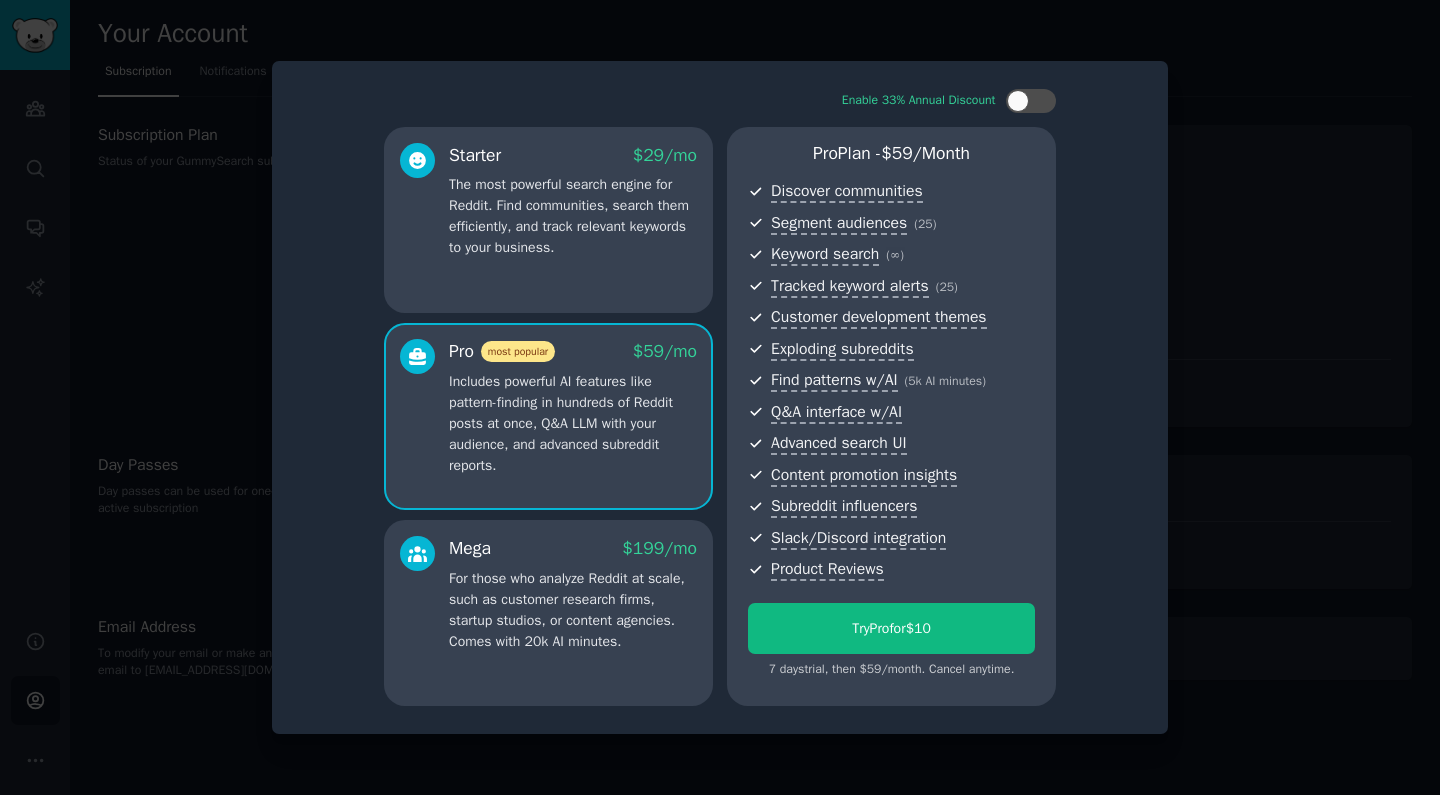 click on "Includes powerful AI features like pattern-finding in hundreds of Reddit posts at once, Q&A LLM with your audience, and advanced subreddit reports." at bounding box center [573, 423] 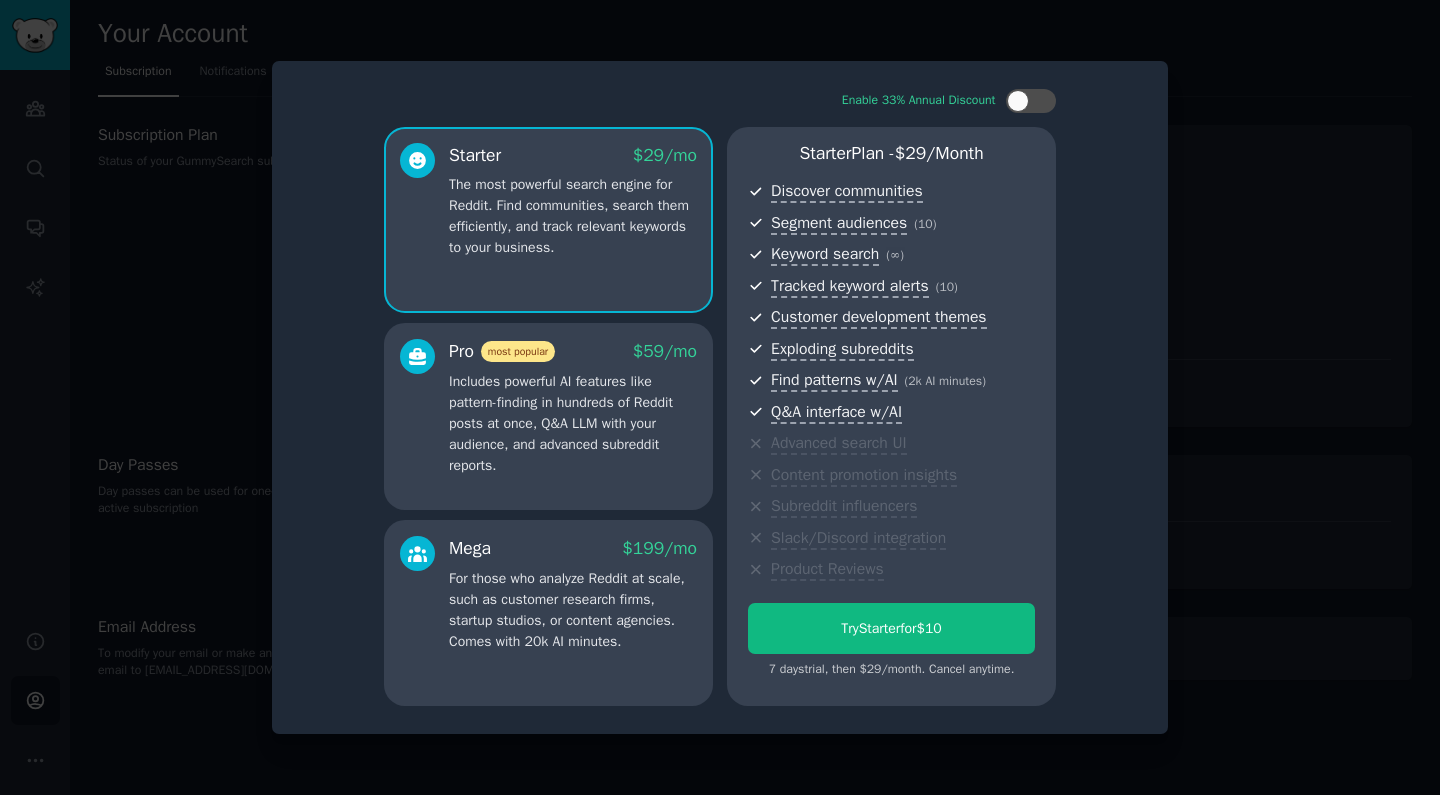 click on "Pro most popular $ 59 /mo" at bounding box center (573, 351) 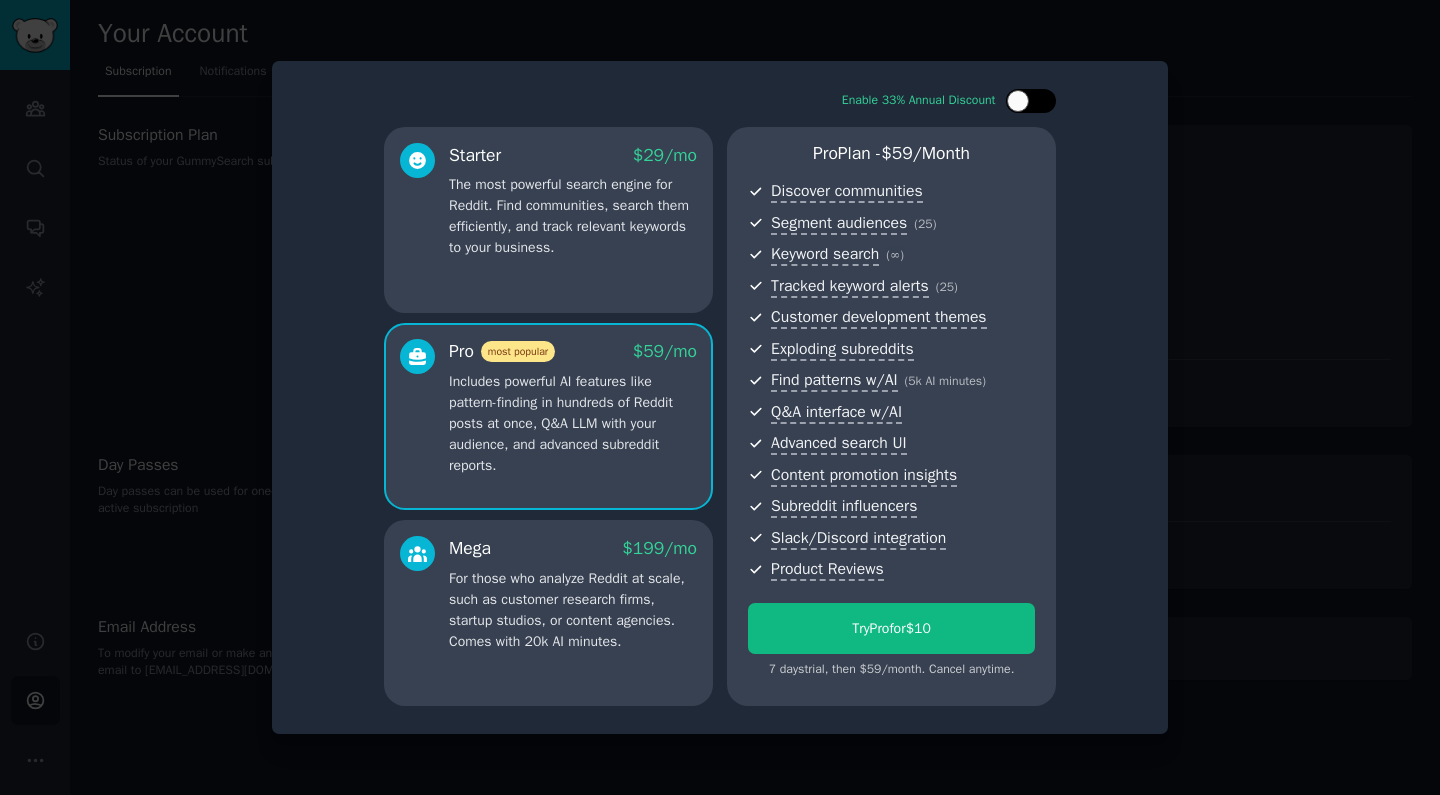 click at bounding box center (1018, 101) 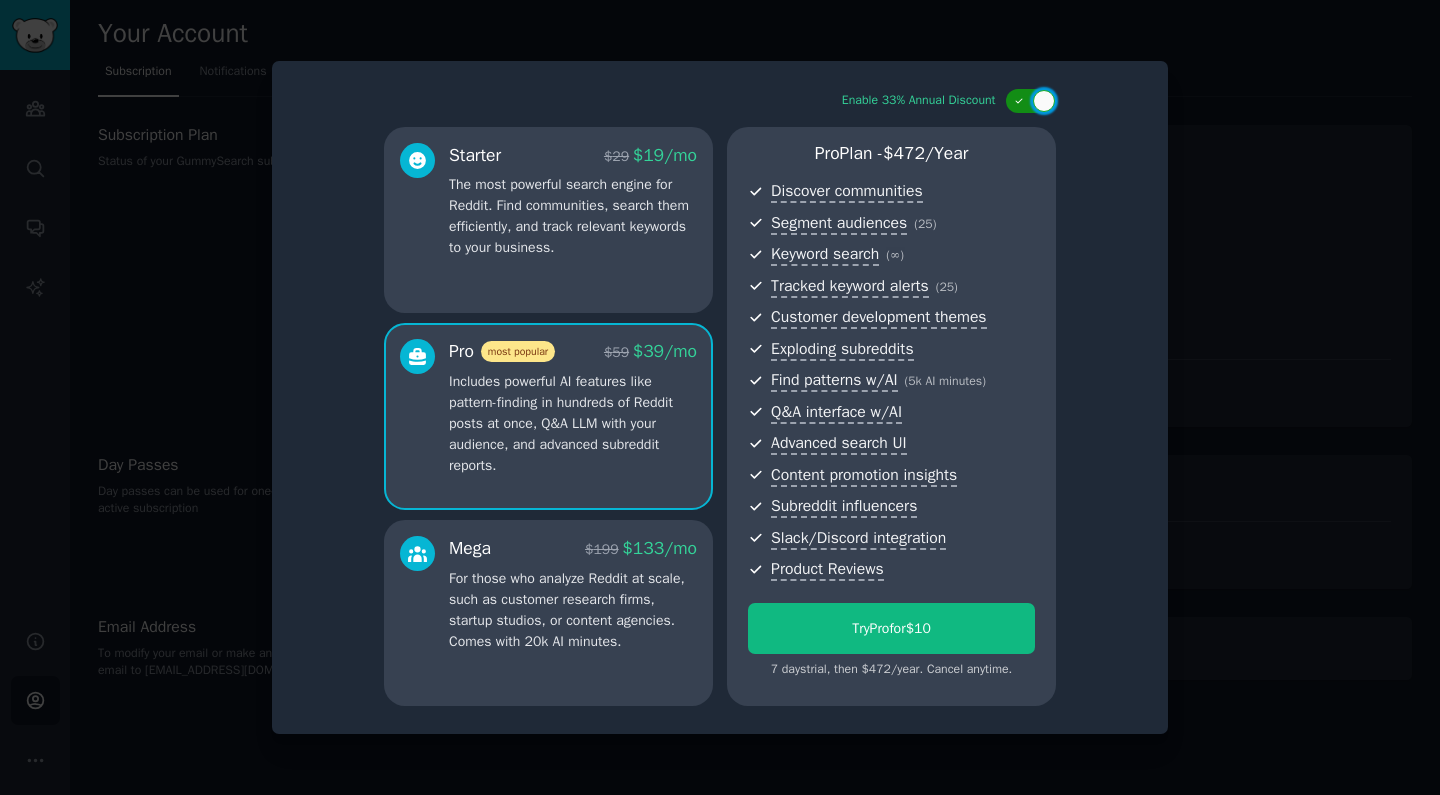 click 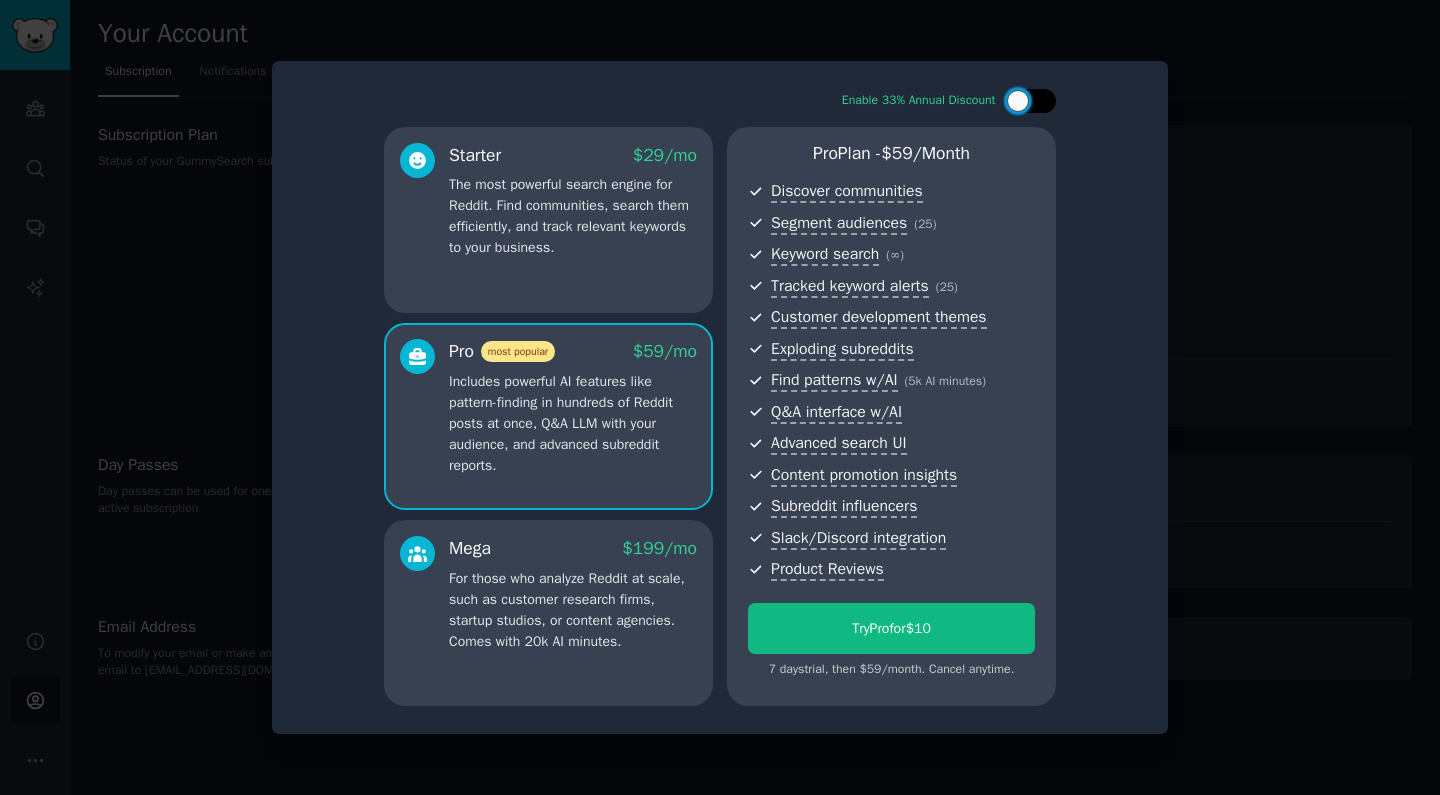 click at bounding box center (1018, 101) 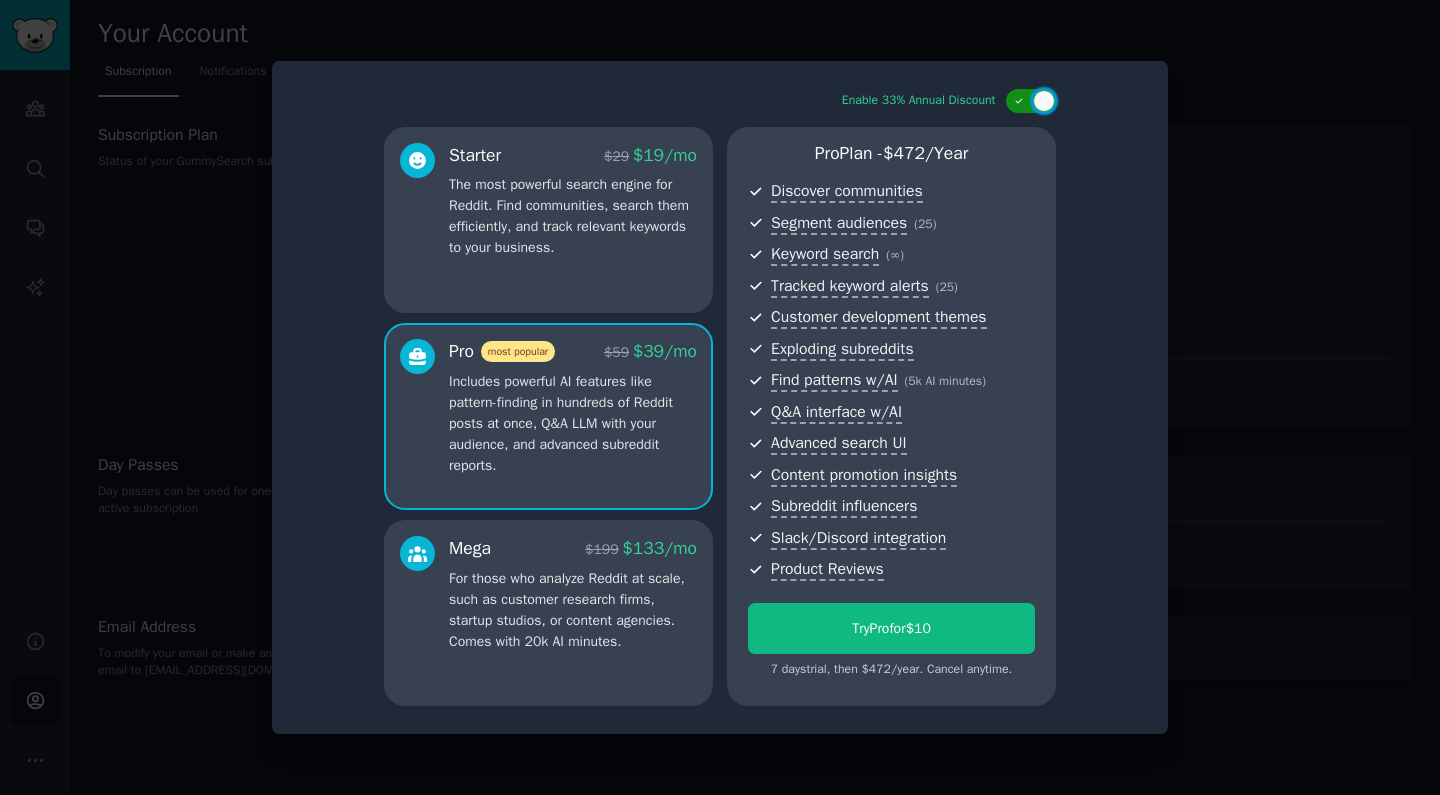 click 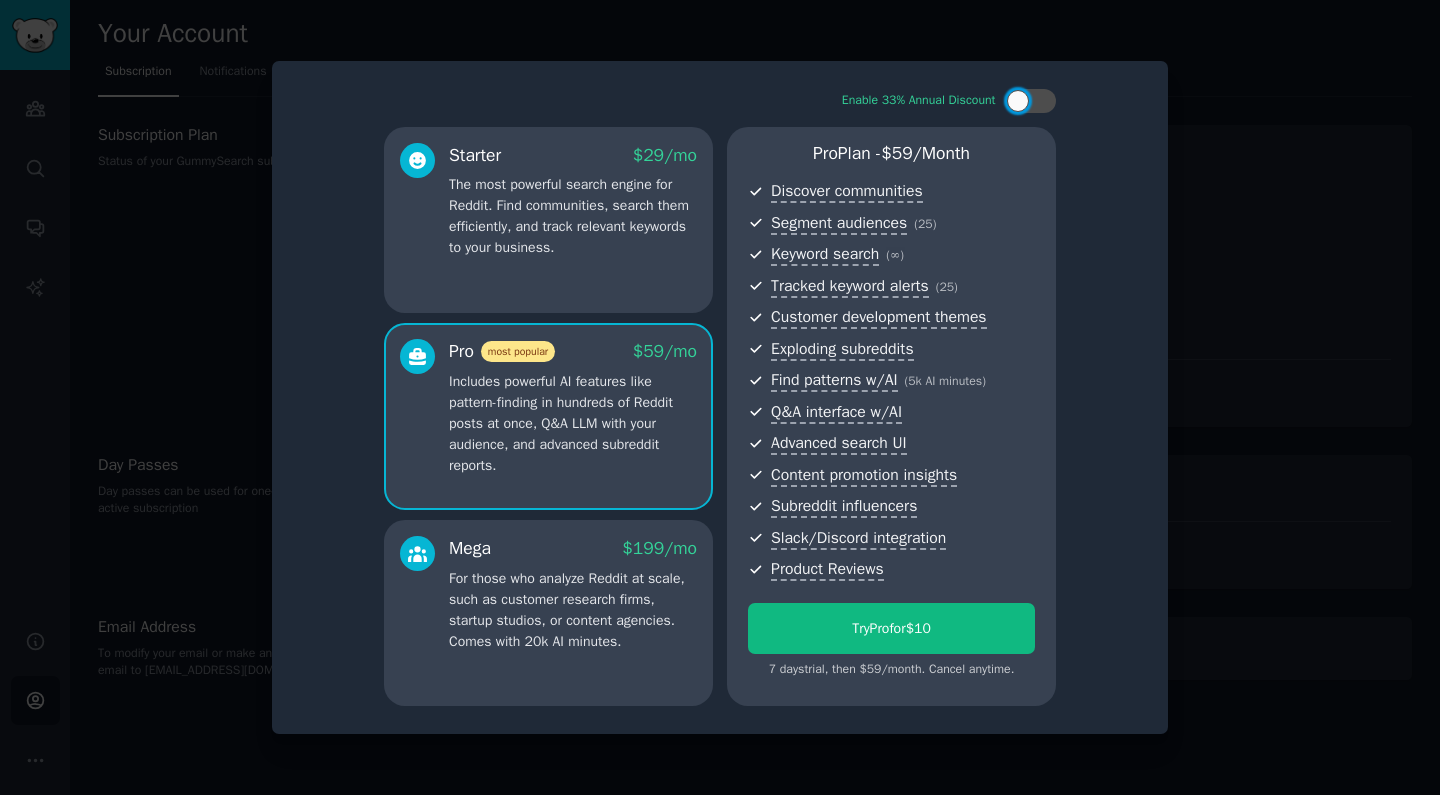 click on "Includes powerful AI features like pattern-finding in hundreds of Reddit posts at once, Q&A LLM with your audience, and advanced subreddit reports." at bounding box center [573, 423] 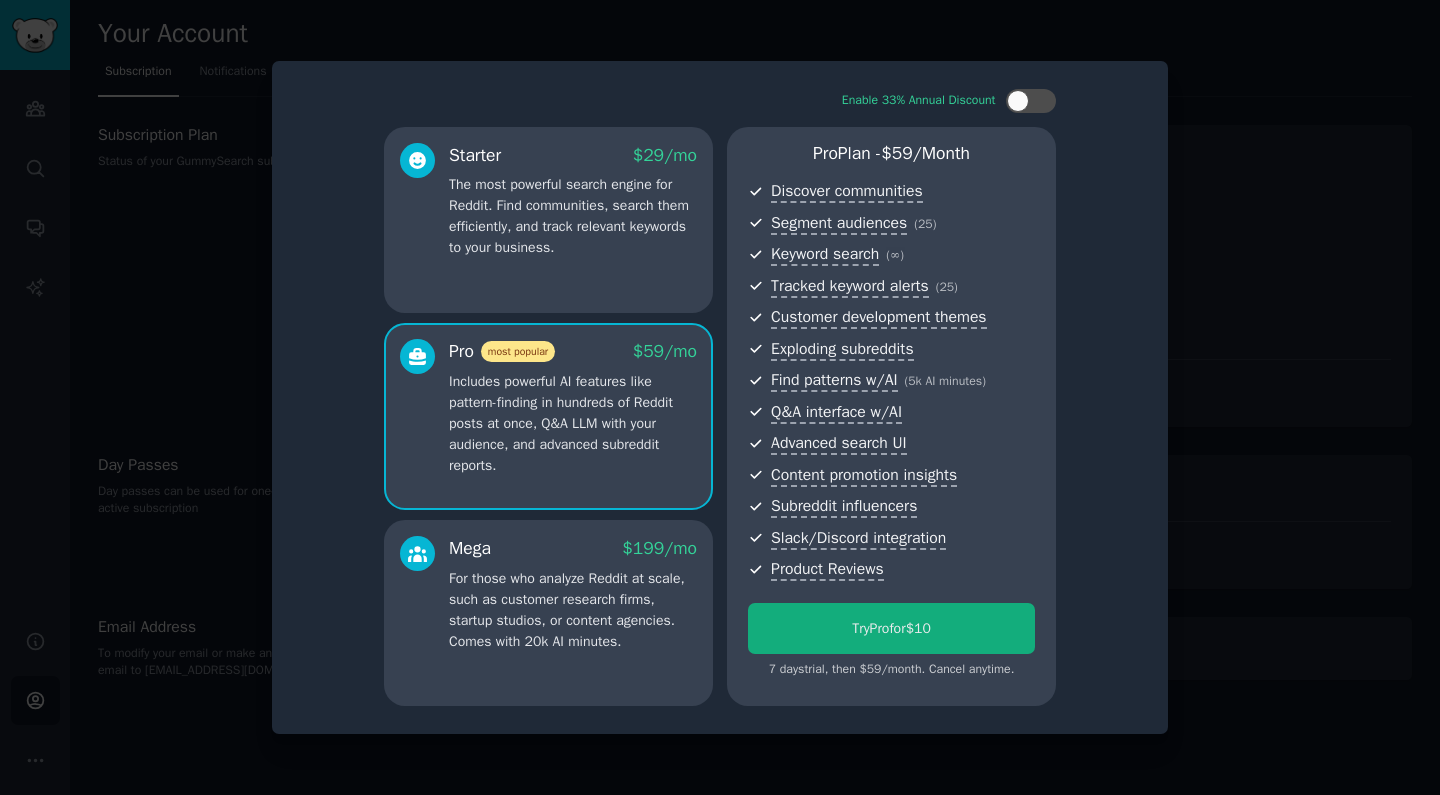 click on "Try  Pro  for  $10" at bounding box center [891, 628] 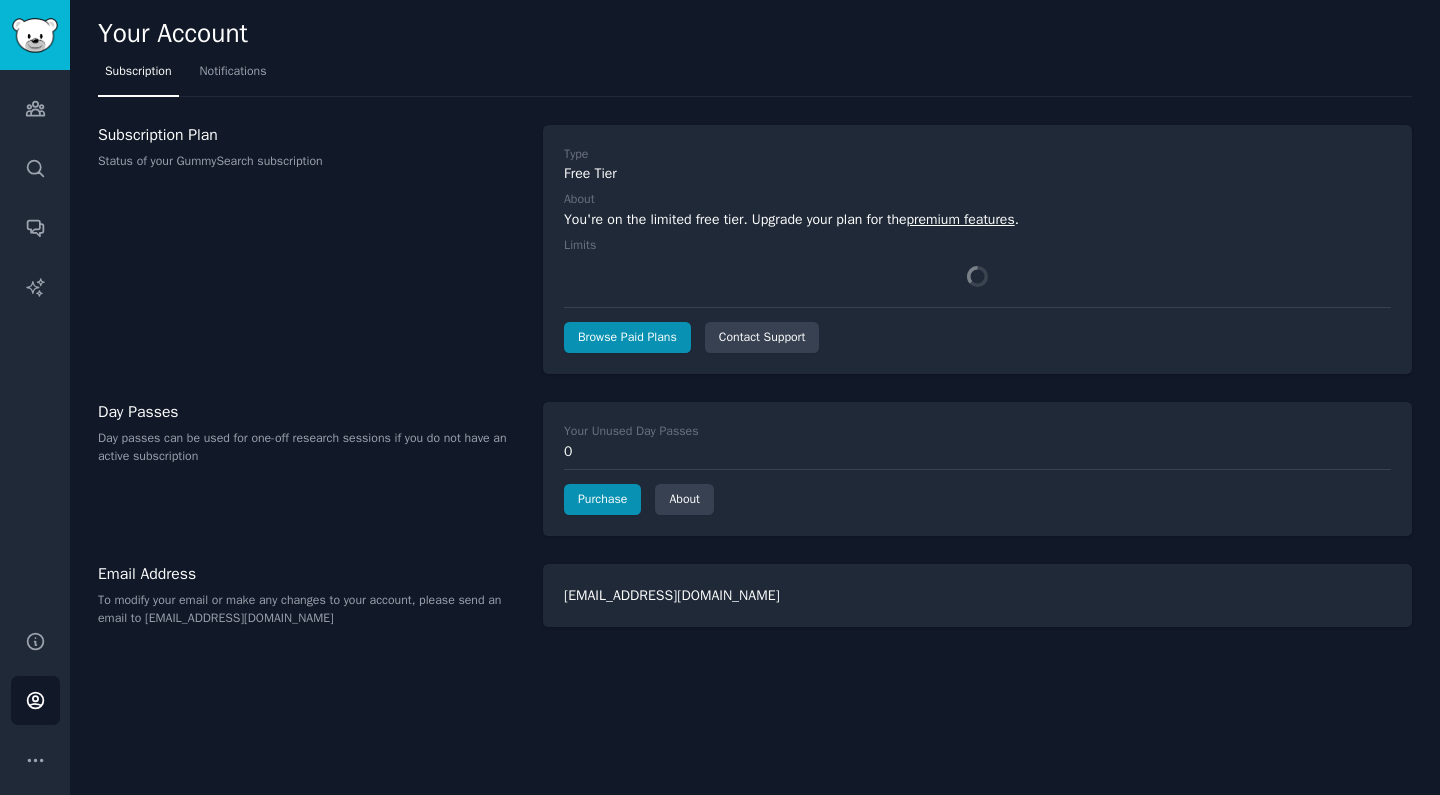 scroll, scrollTop: 0, scrollLeft: 0, axis: both 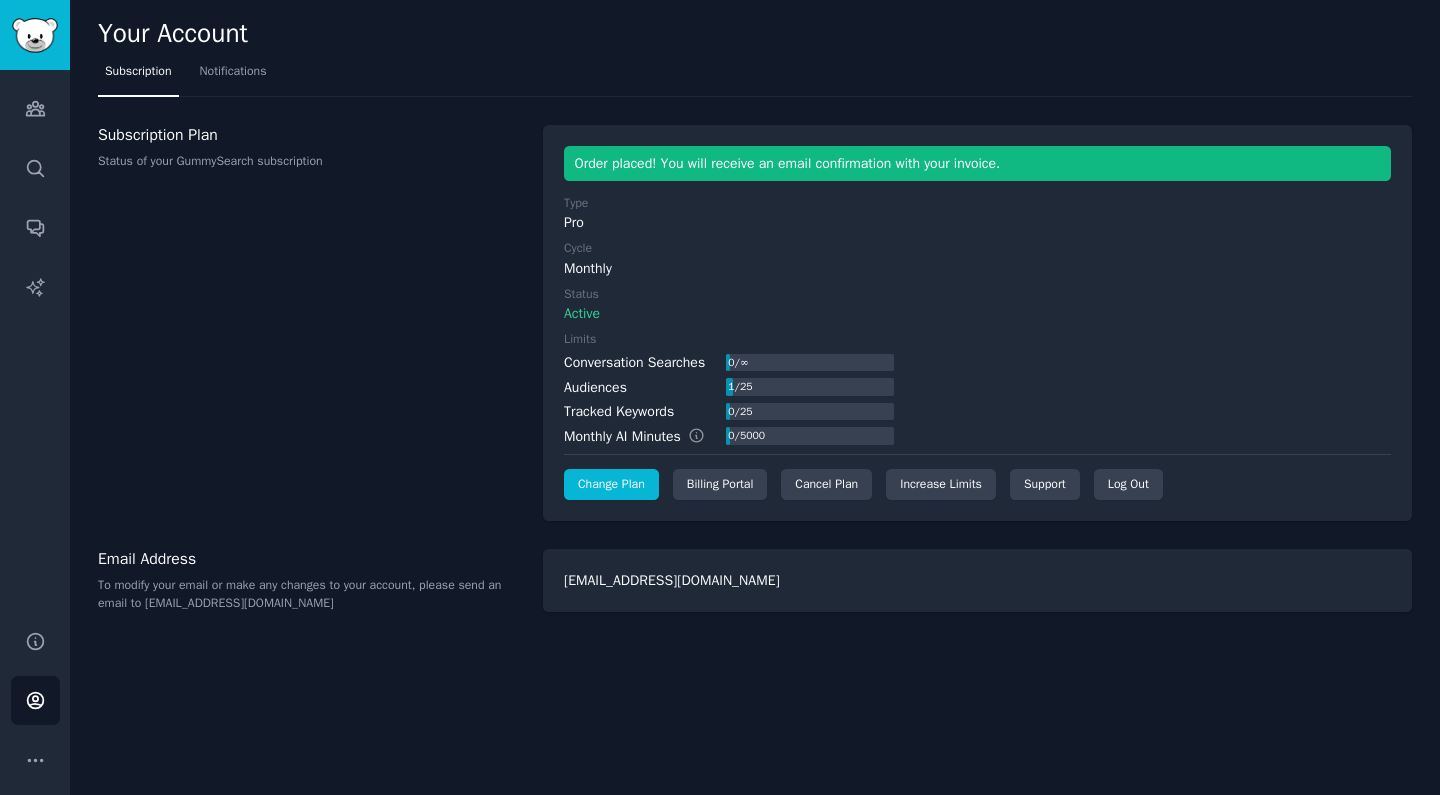 click on "Change Plan" at bounding box center (611, 485) 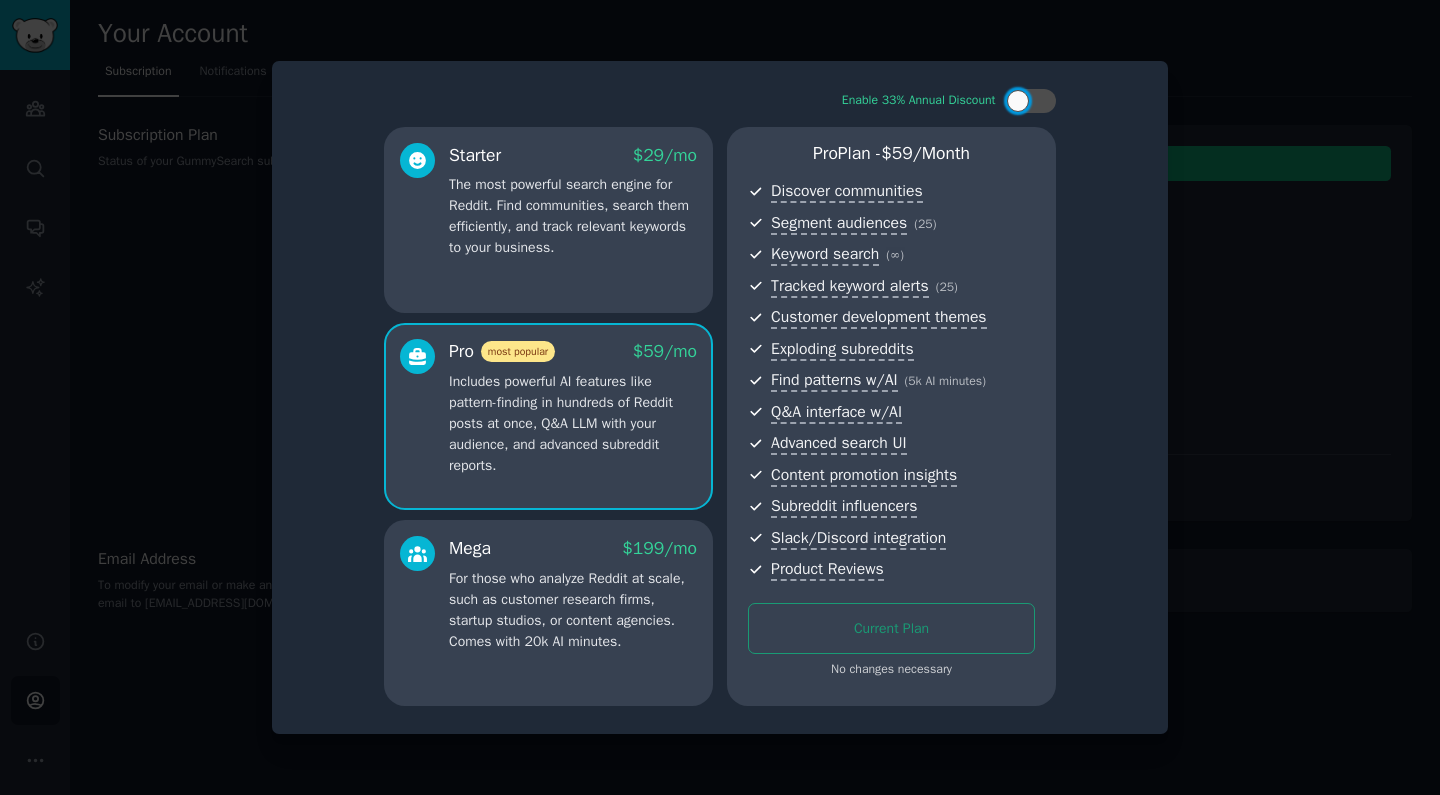 click at bounding box center (720, 397) 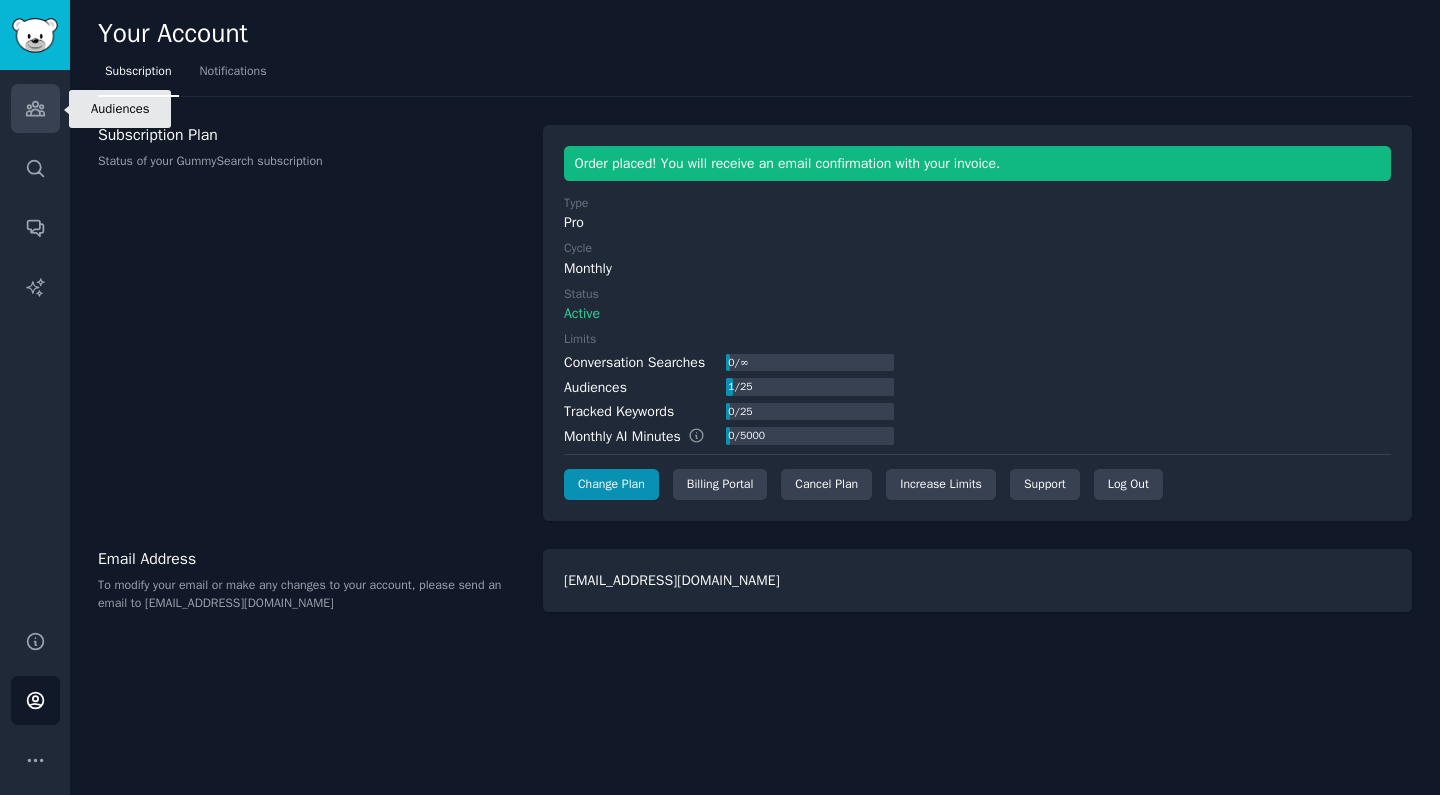click 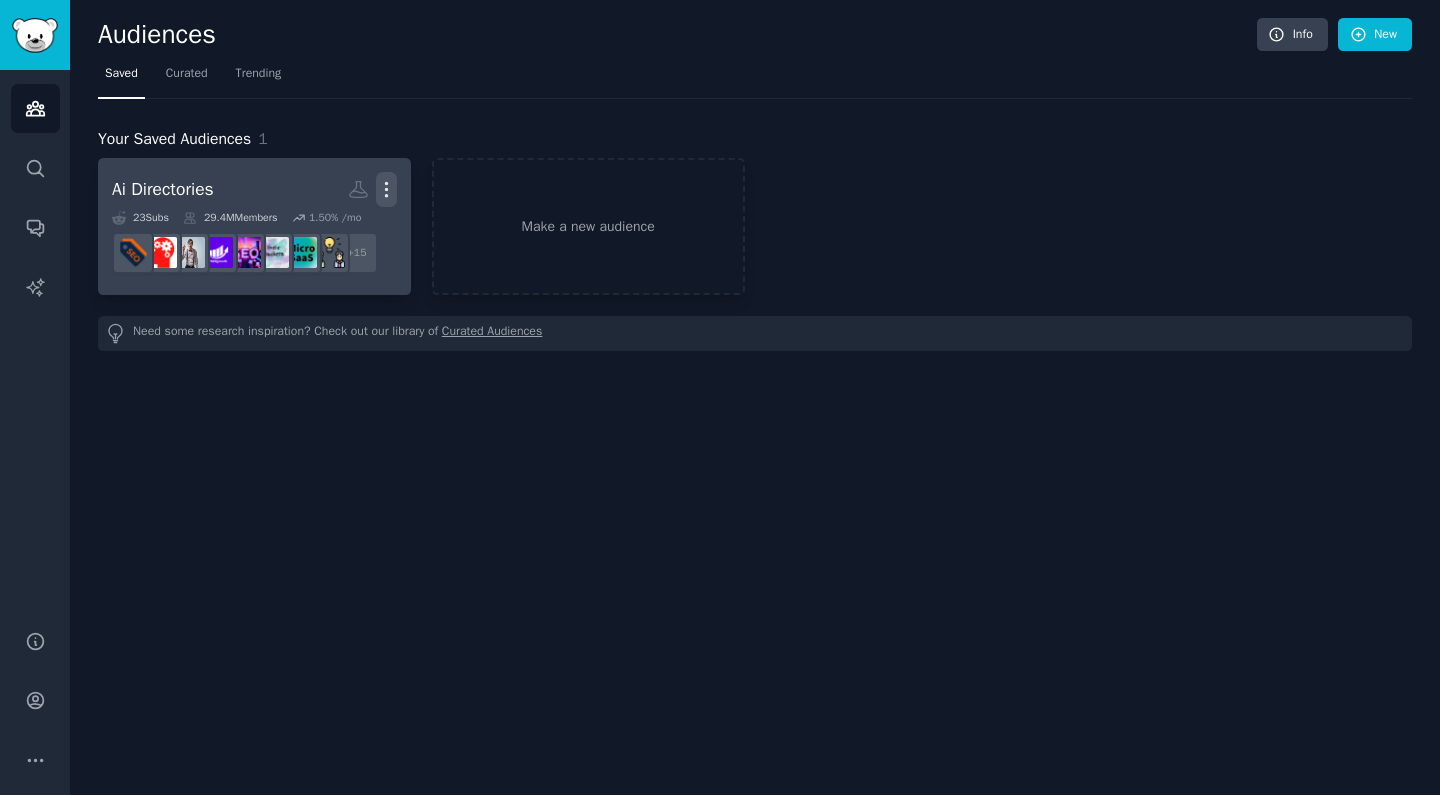 click 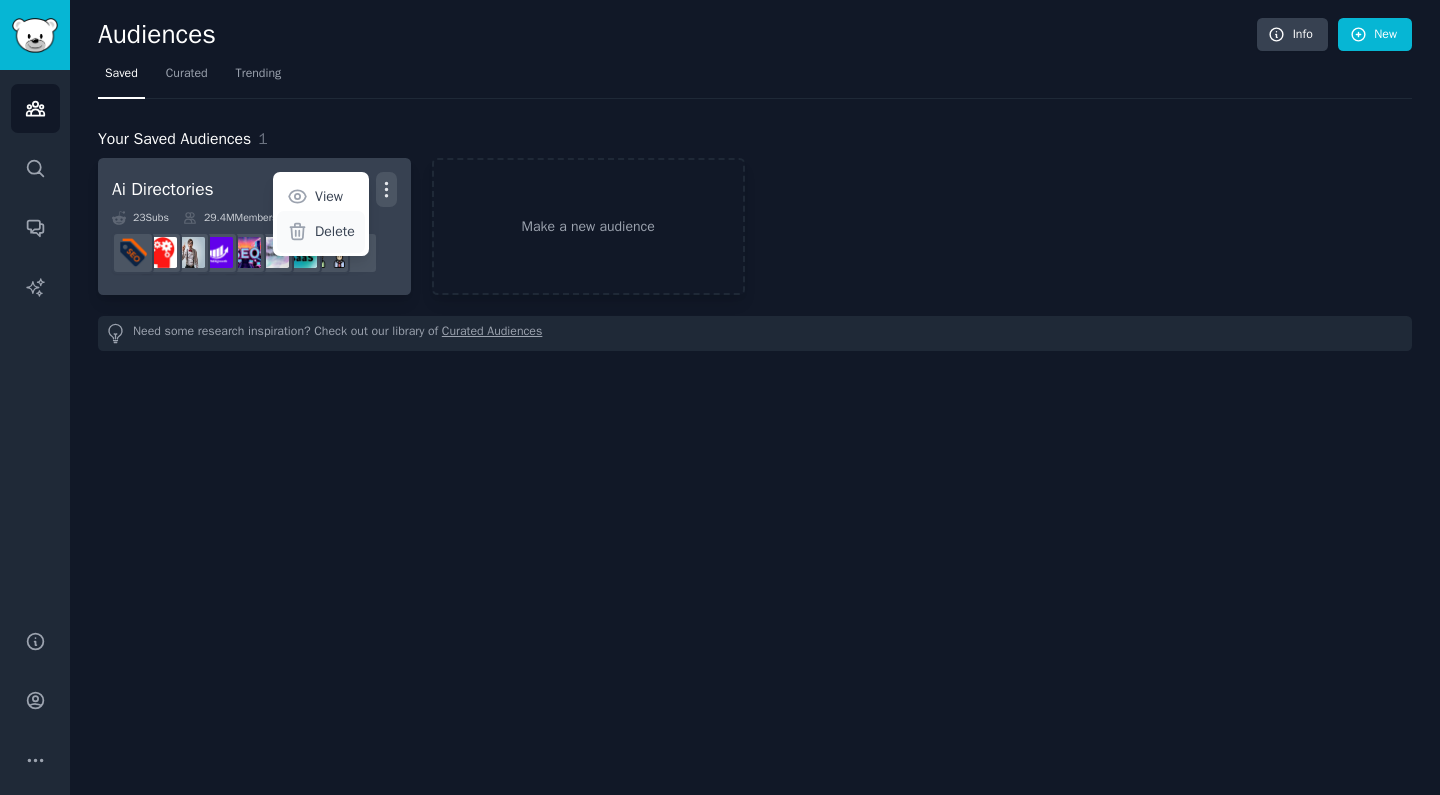 click on "Delete" at bounding box center [335, 231] 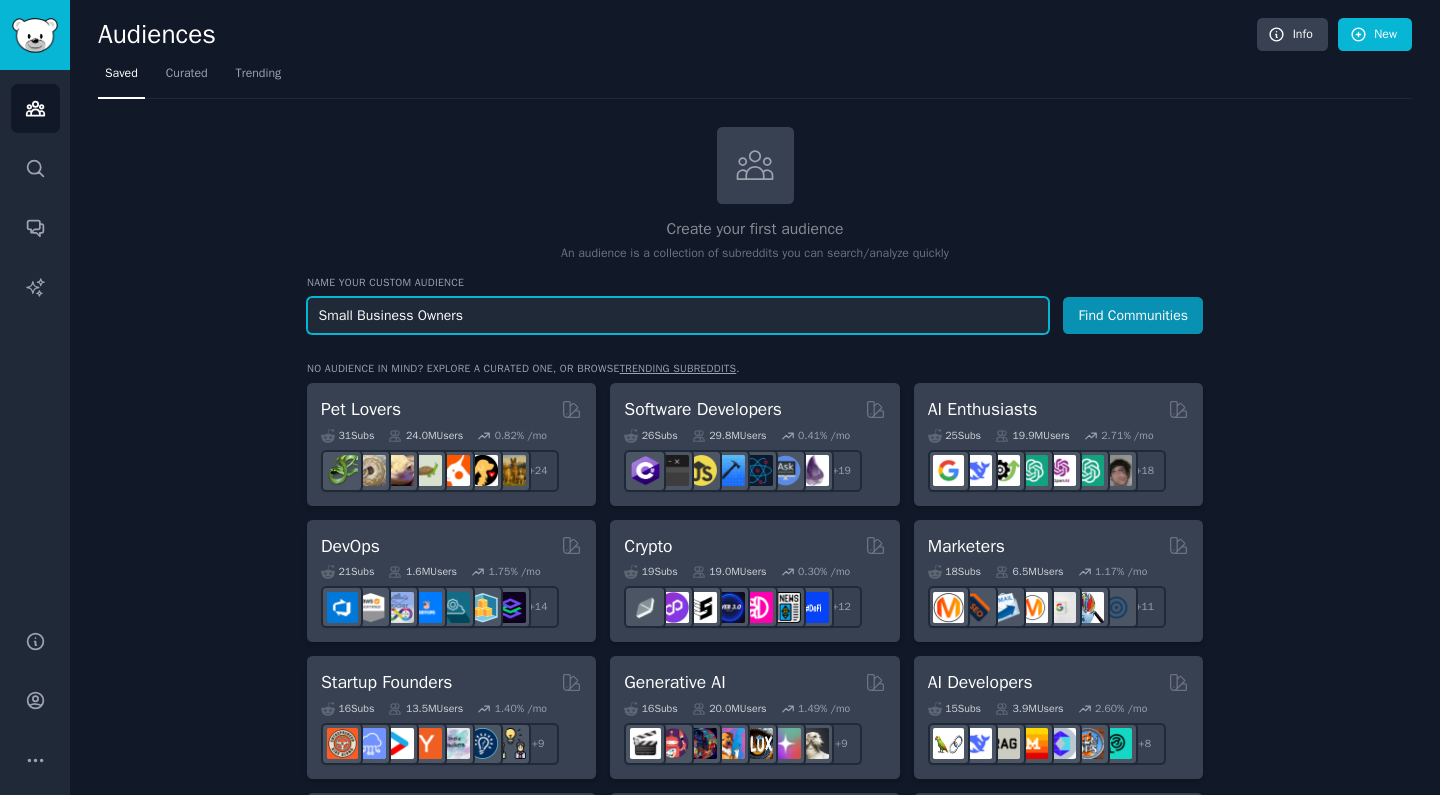 click on "Small Business Owners" at bounding box center [678, 315] 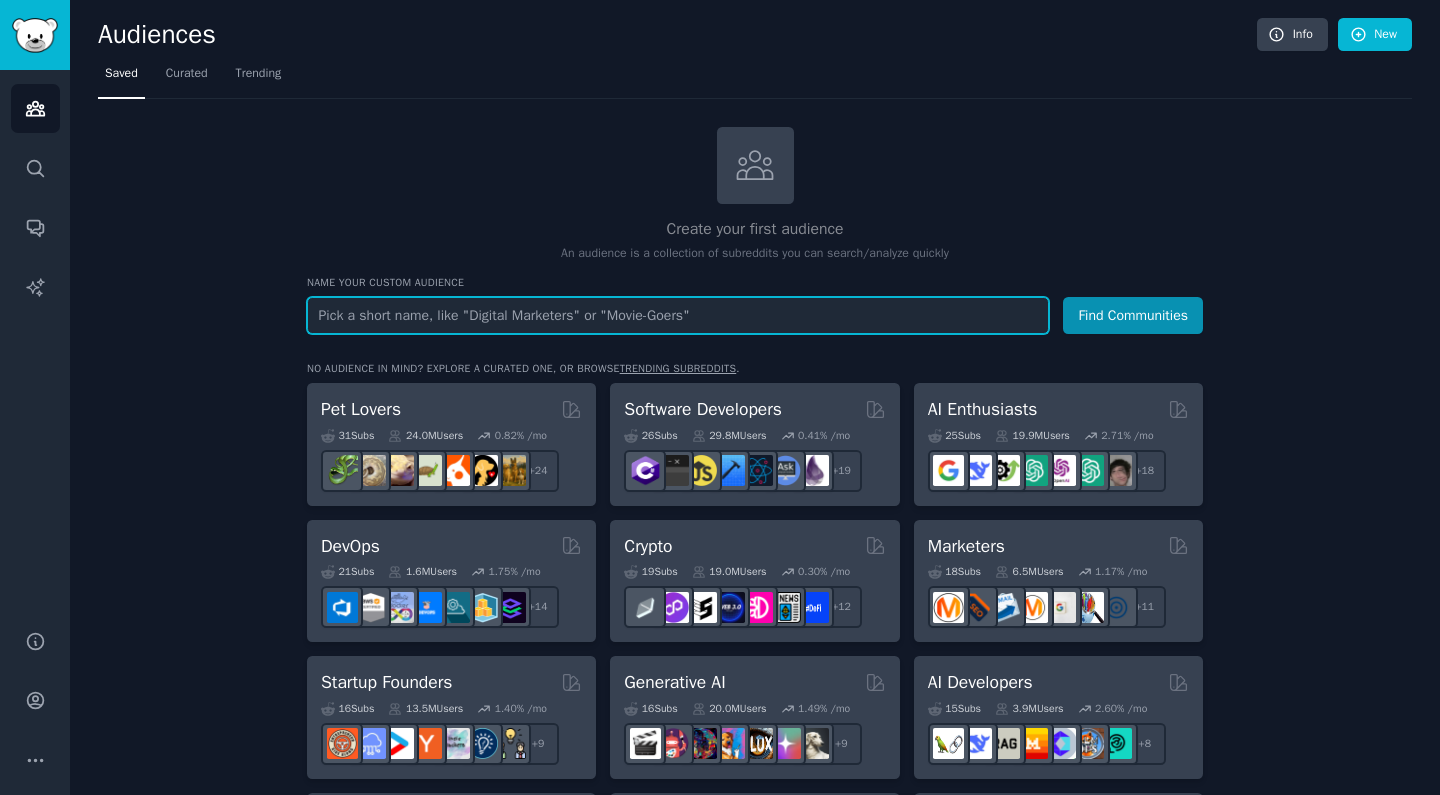 paste on "Business owners, Freelancers" 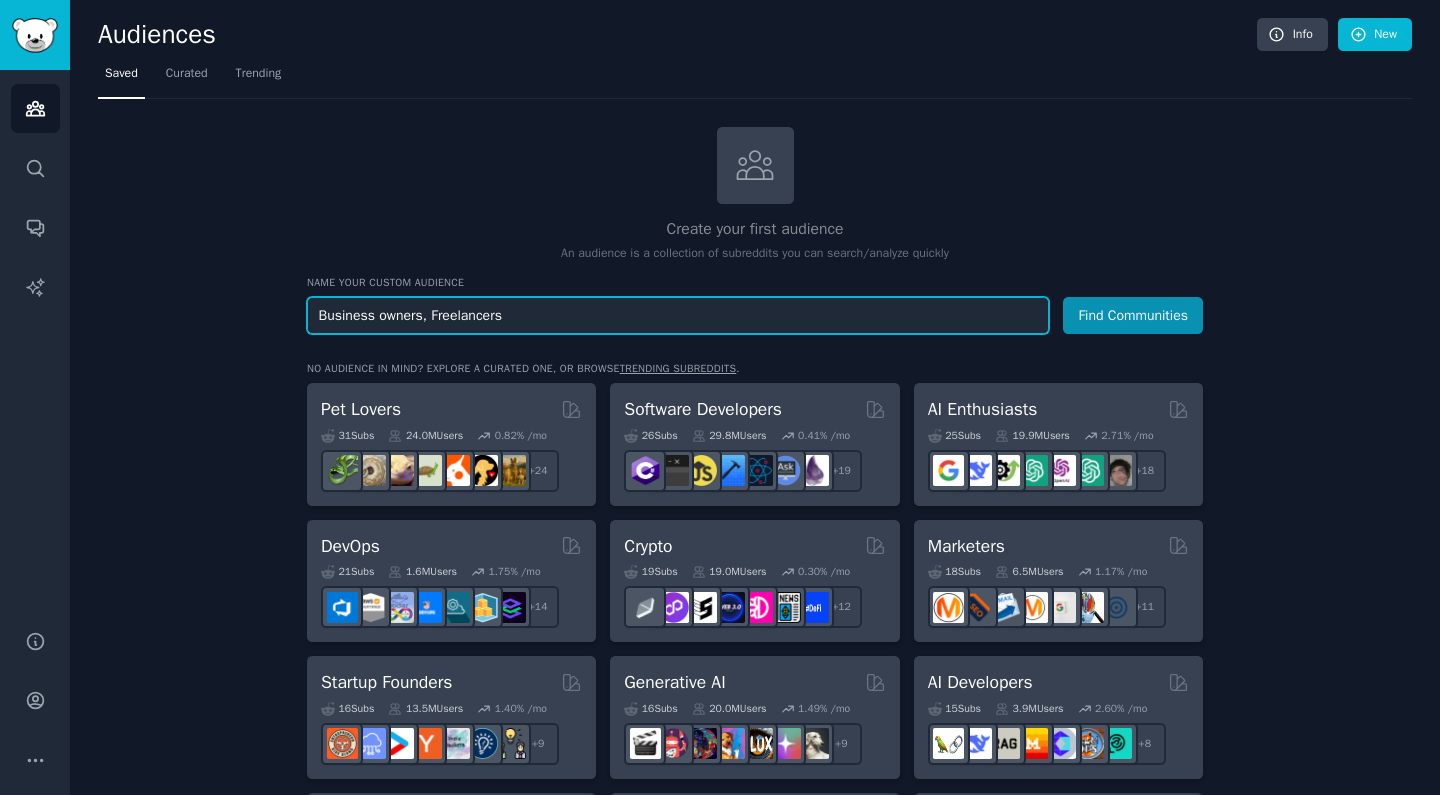 click on "Business owners, Freelancers" at bounding box center (678, 315) 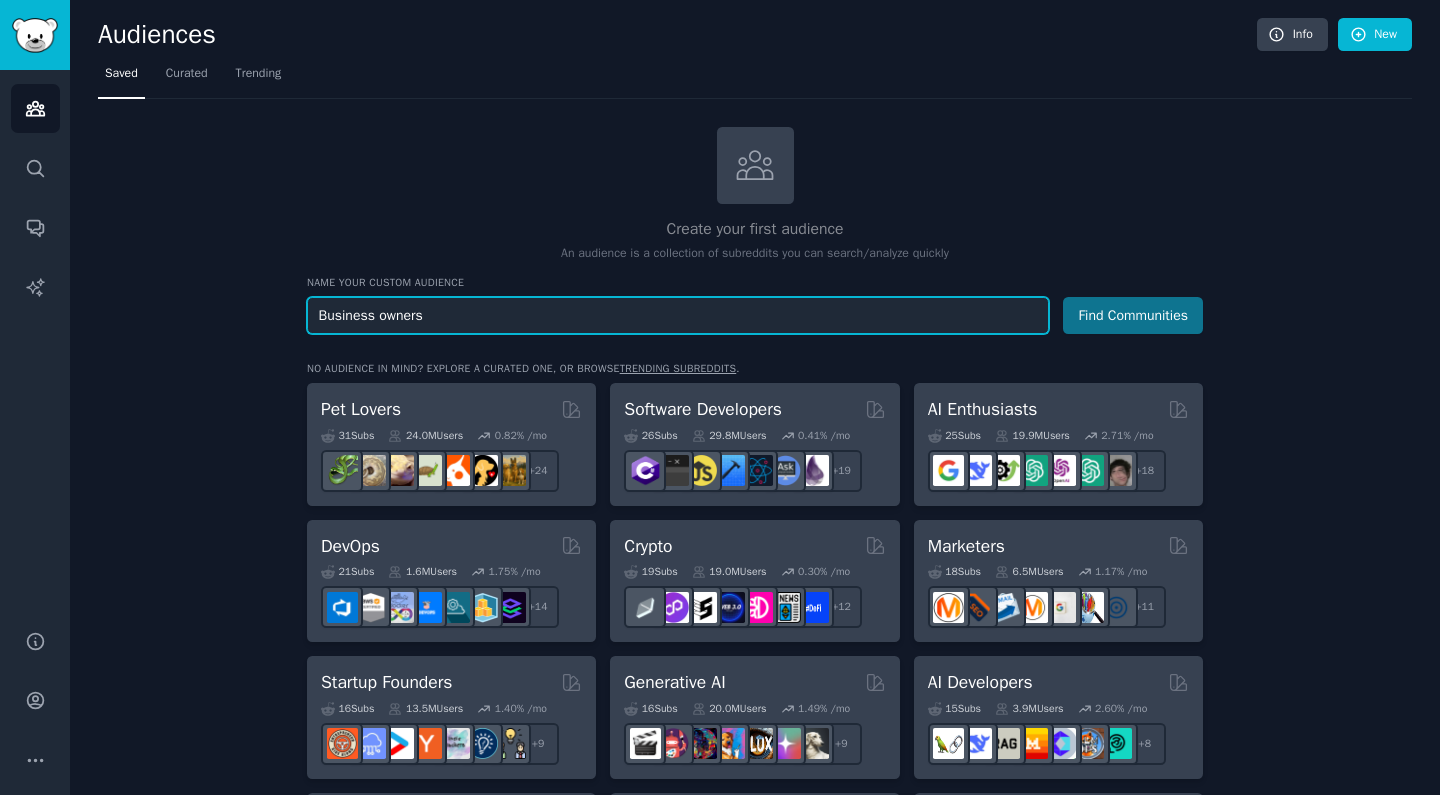 type on "Business owners" 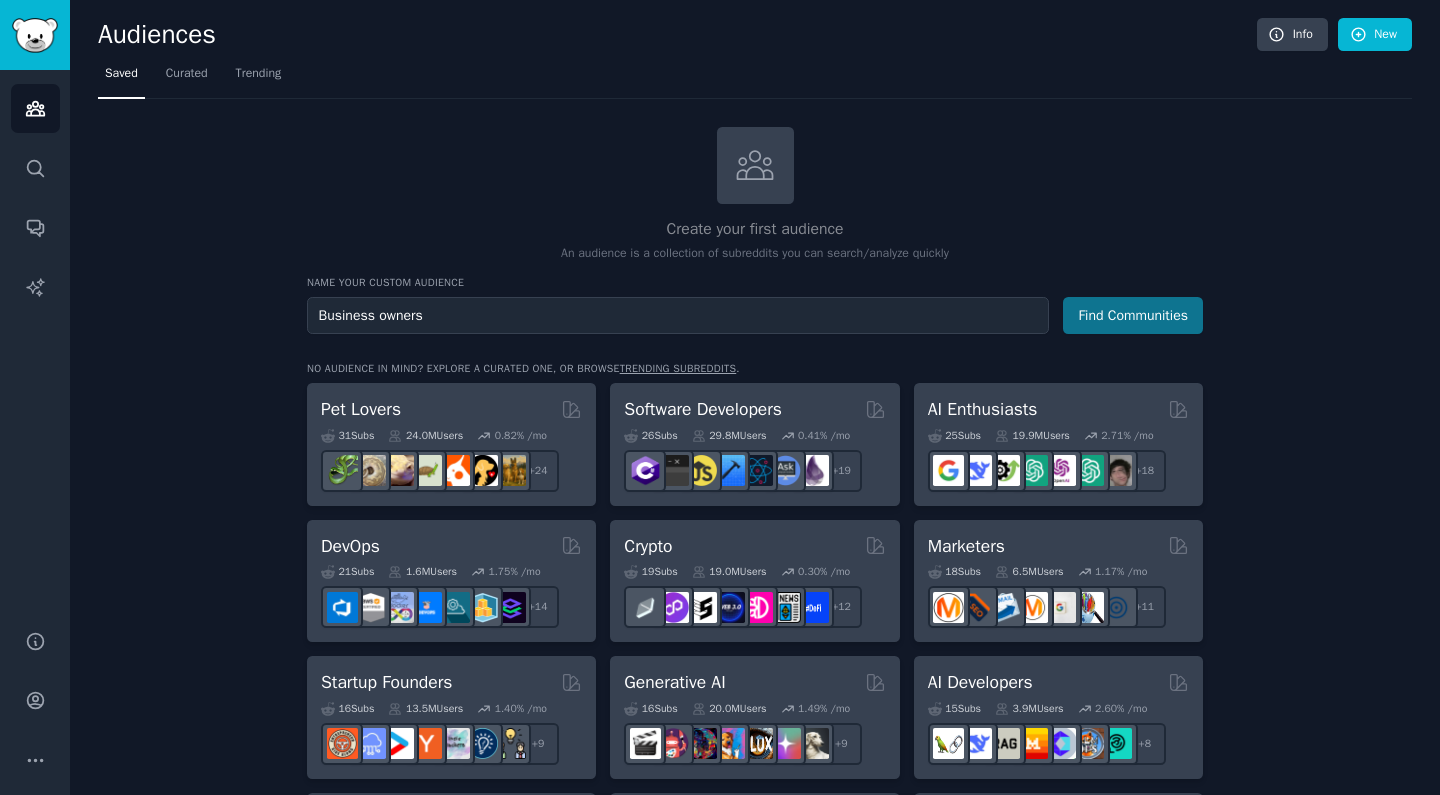click on "Find Communities" at bounding box center (1133, 315) 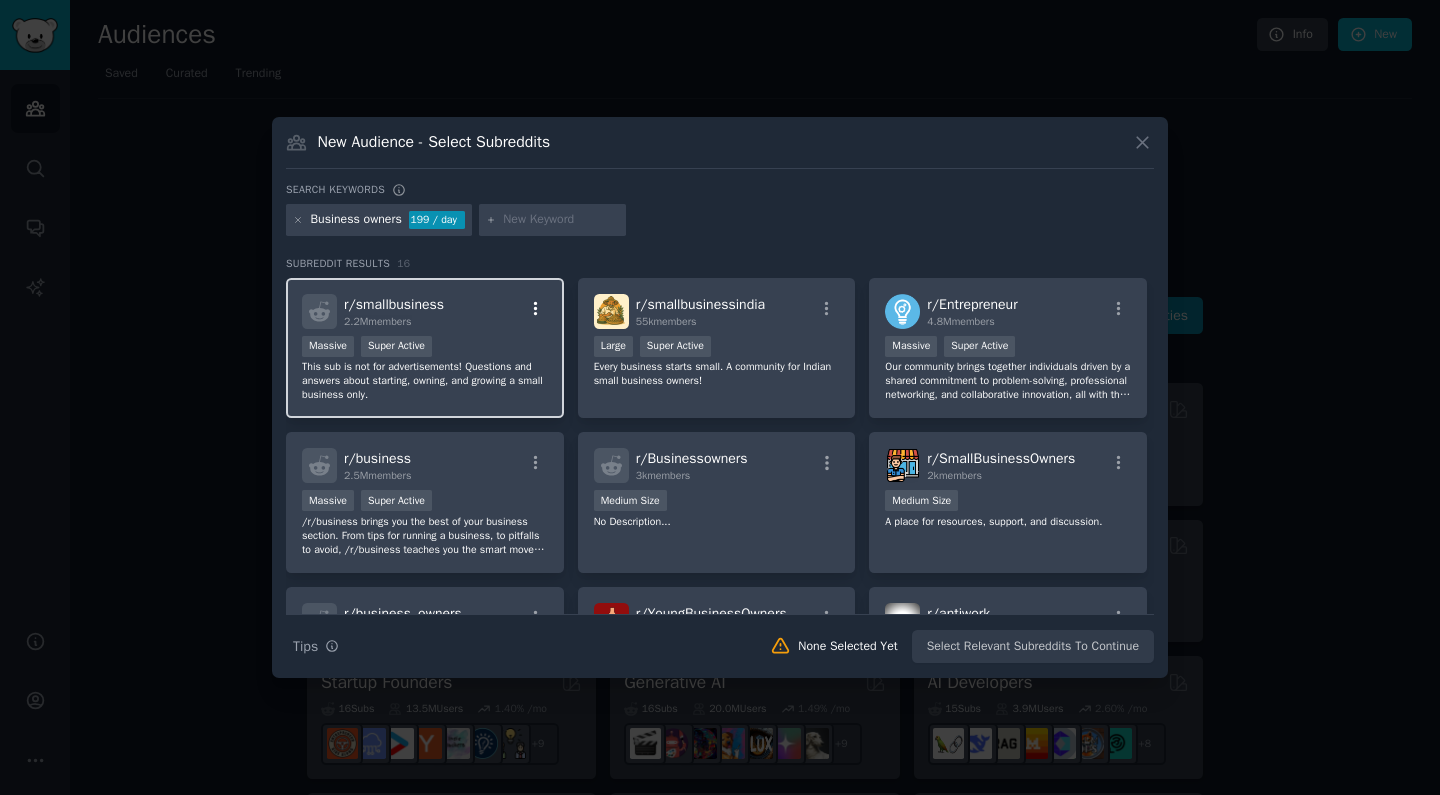 click 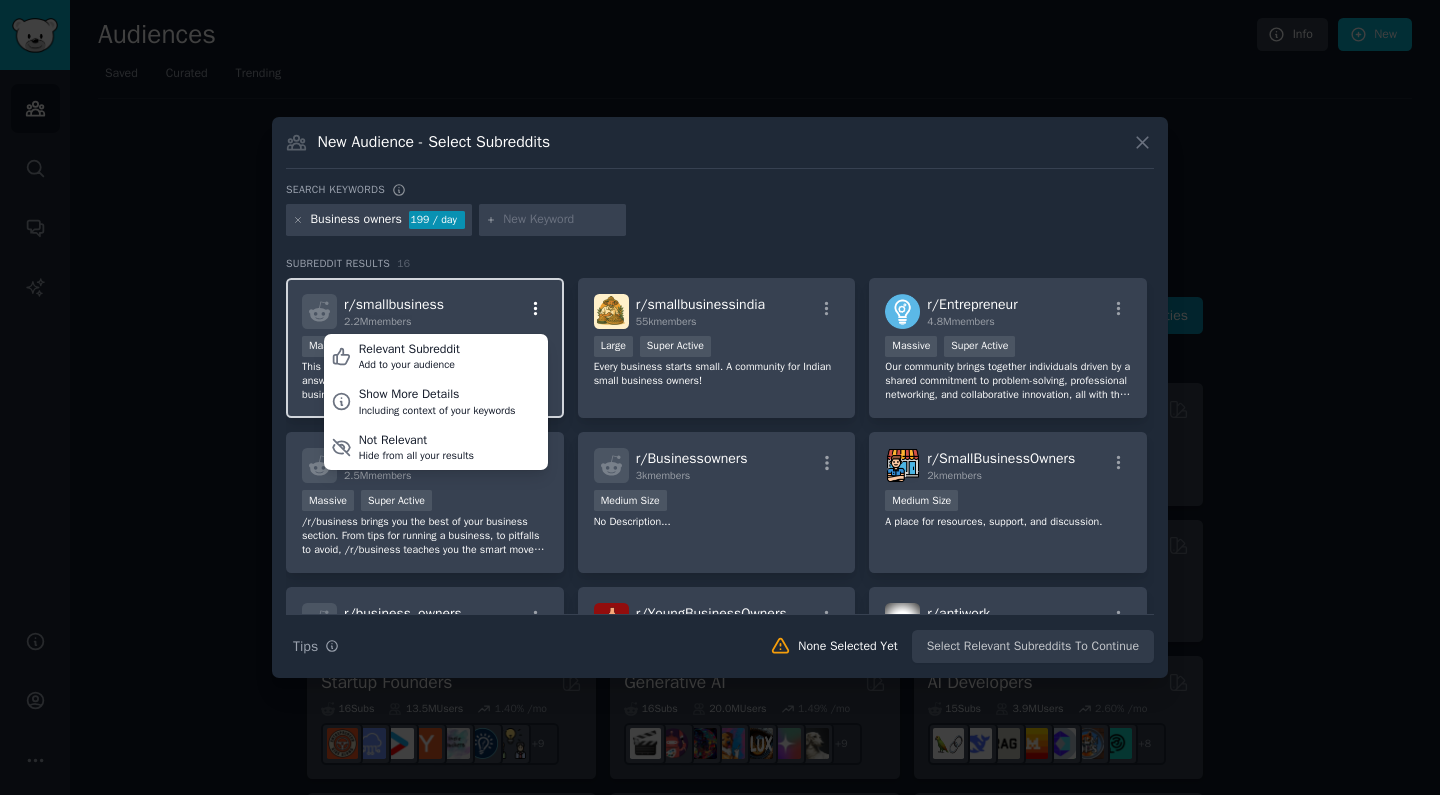 click 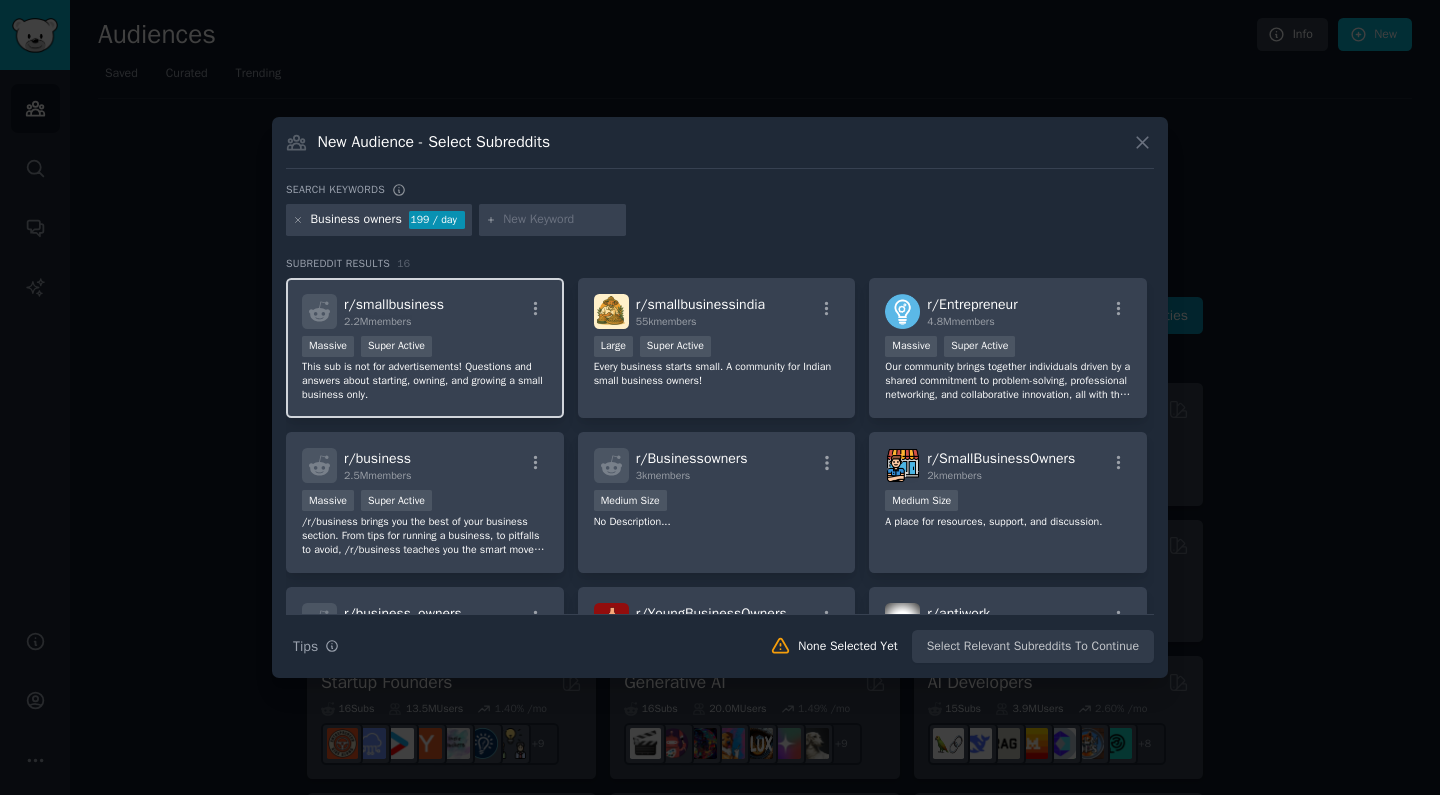 click on "This sub is not for advertisements! Questions and answers about starting, owning, and growing a small business only." at bounding box center [425, 381] 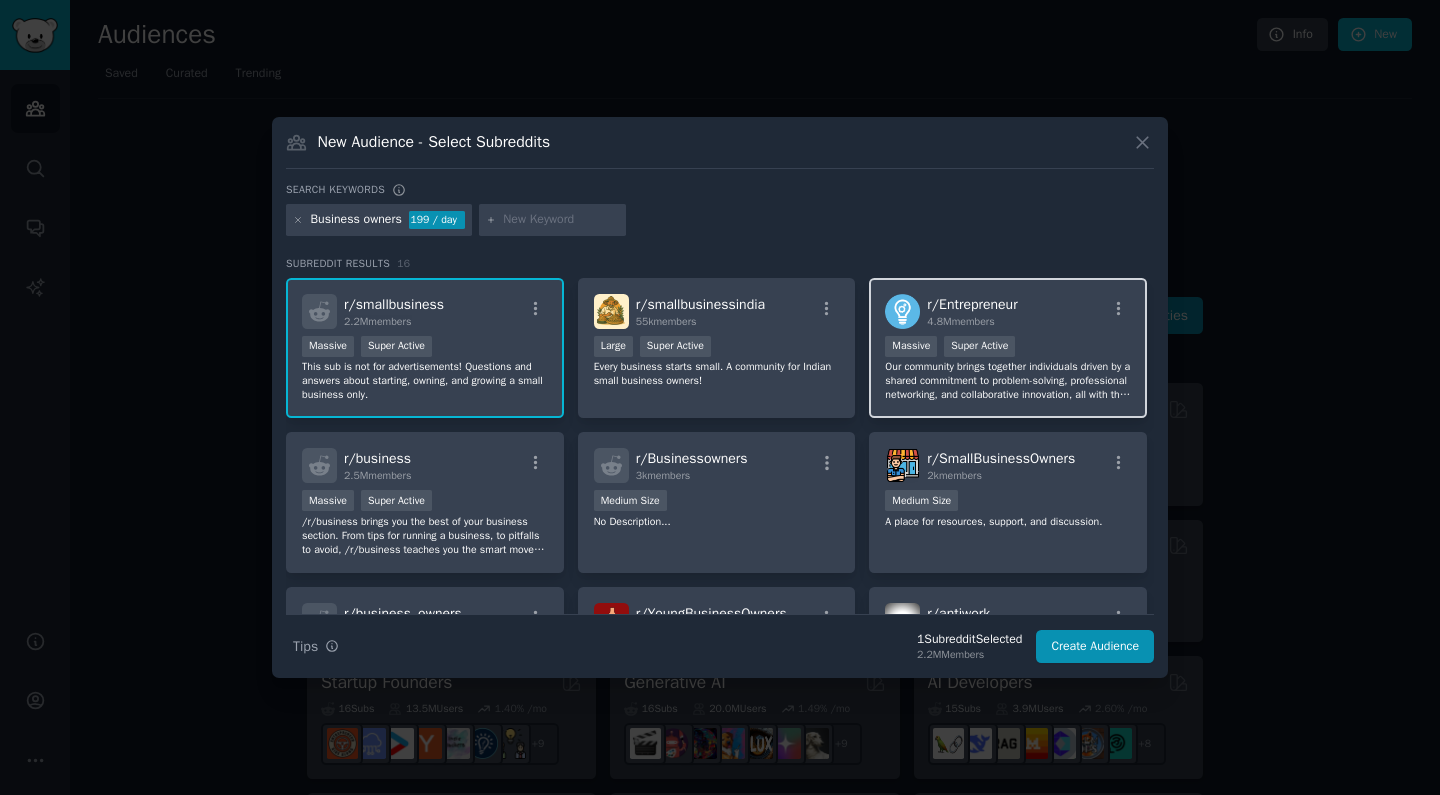 click on "Our community brings together individuals driven by a shared commitment to problem-solving, professional networking, and collaborative innovation, all with the goal of making a positive impact. We welcome a diverse range of pursuits, from side projects and small businesses to venture-backed startups and solo ventures. However, this is a space for genuine connection and exchange of ideas, not self-promotion. Please refrain from promoting personal blogs, consulting services, books, MLMs, opinions." at bounding box center [1008, 381] 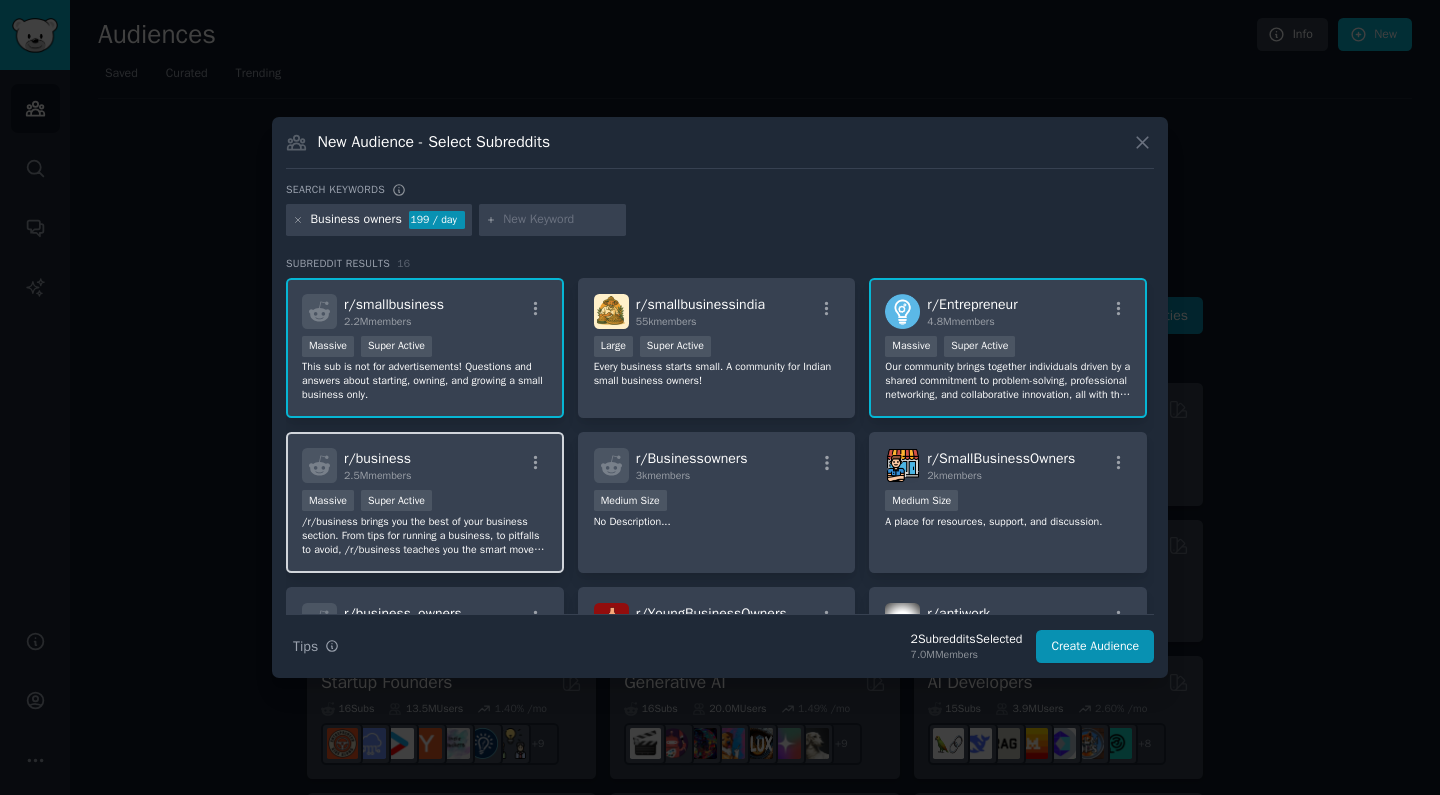 scroll, scrollTop: 127, scrollLeft: 0, axis: vertical 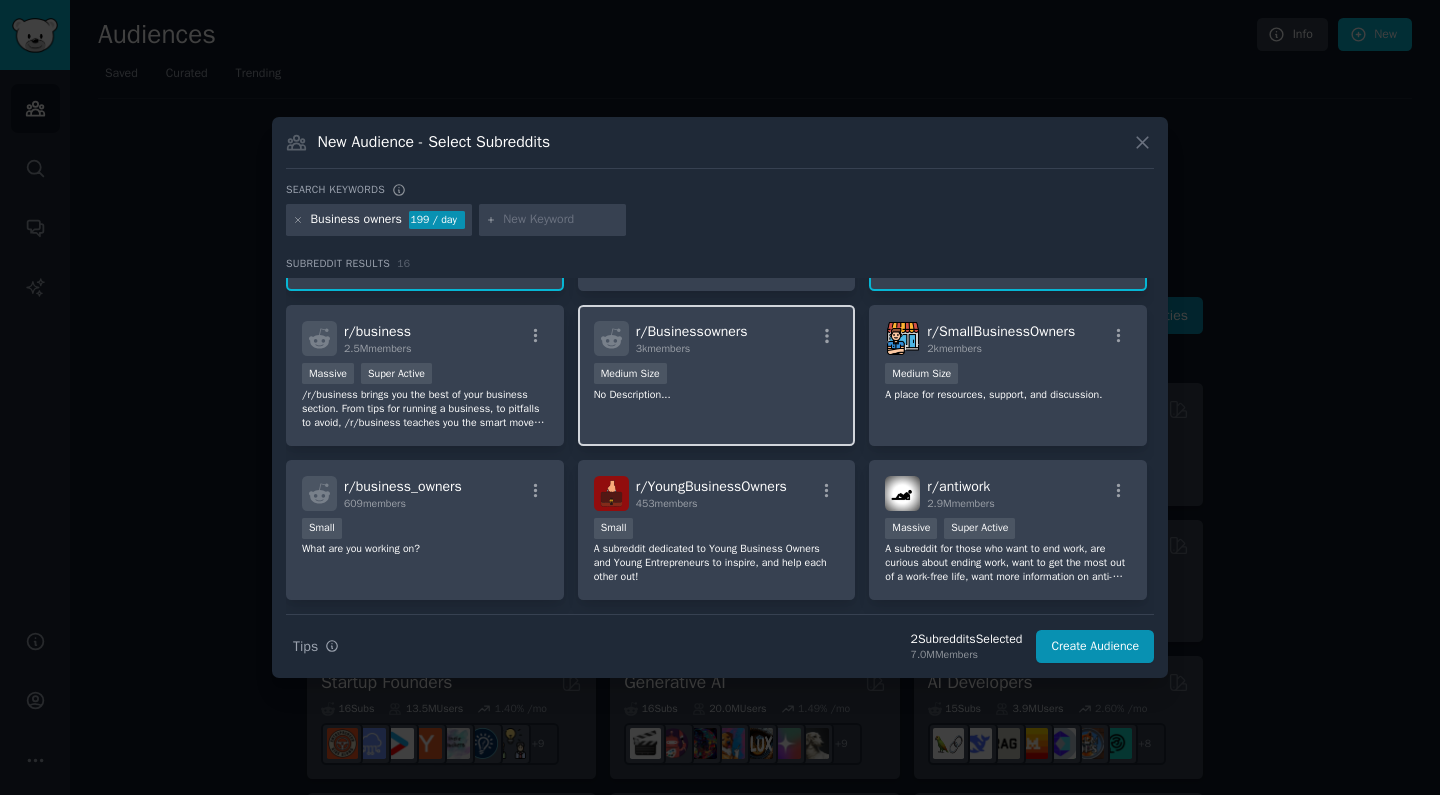 click on "1000 - 10,000 members Medium Size" at bounding box center (717, 375) 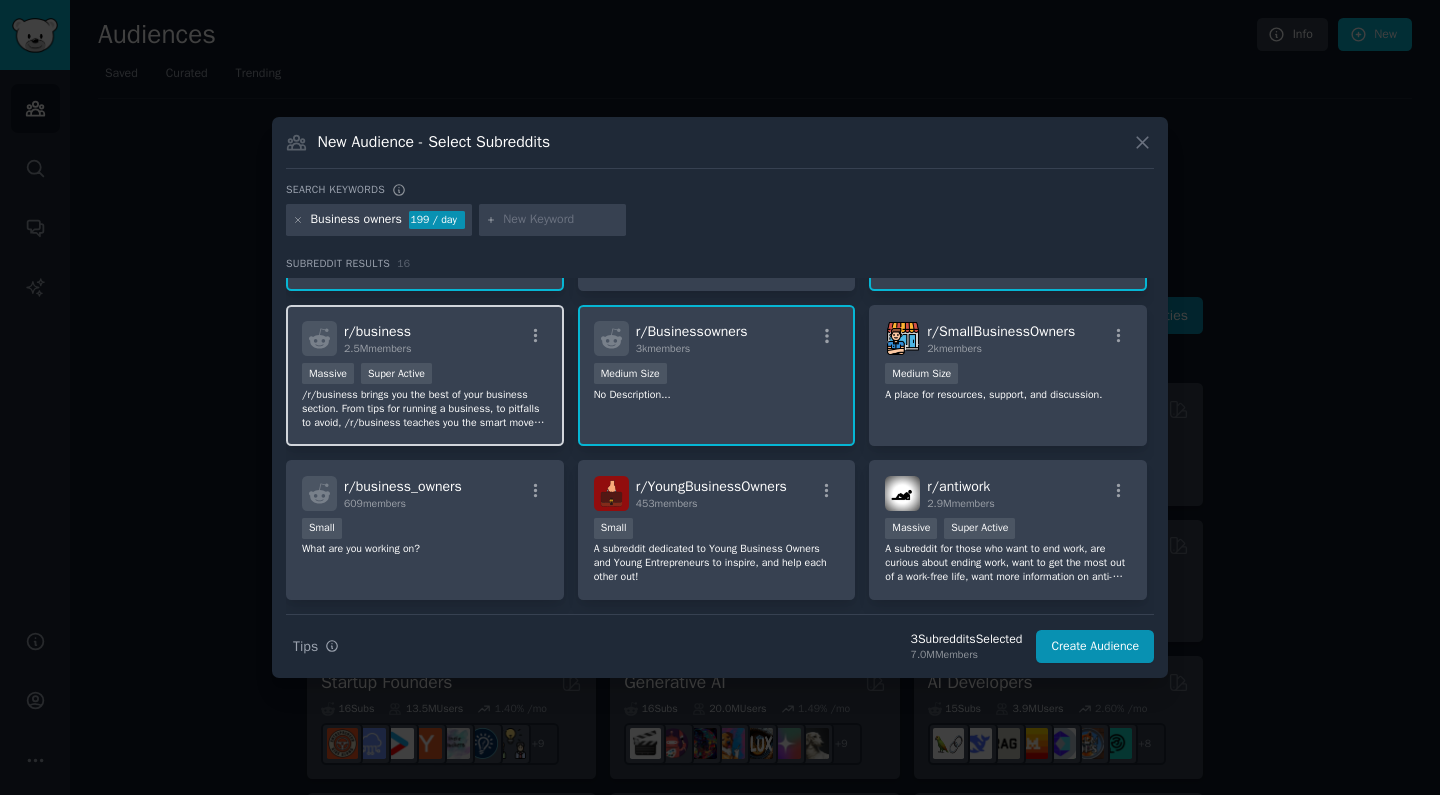 click on "/r/business brings you the best of your business section. From tips for running a business, to pitfalls to avoid, /r/business teaches you the smart moves and helps you dodge the foolish." at bounding box center [425, 409] 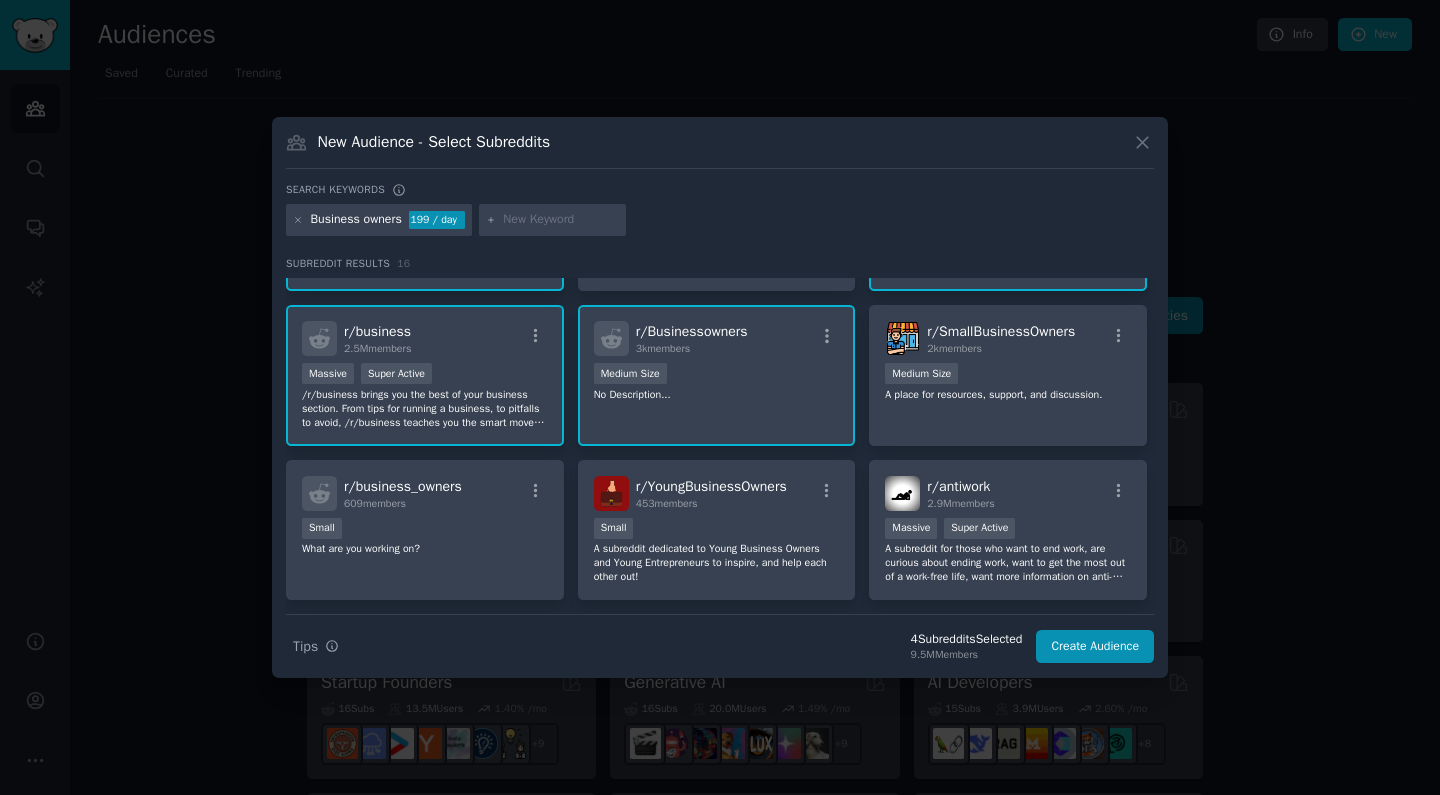 click on "/r/business brings you the best of your business section. From tips for running a business, to pitfalls to avoid, /r/business teaches you the smart moves and helps you dodge the foolish." at bounding box center (425, 409) 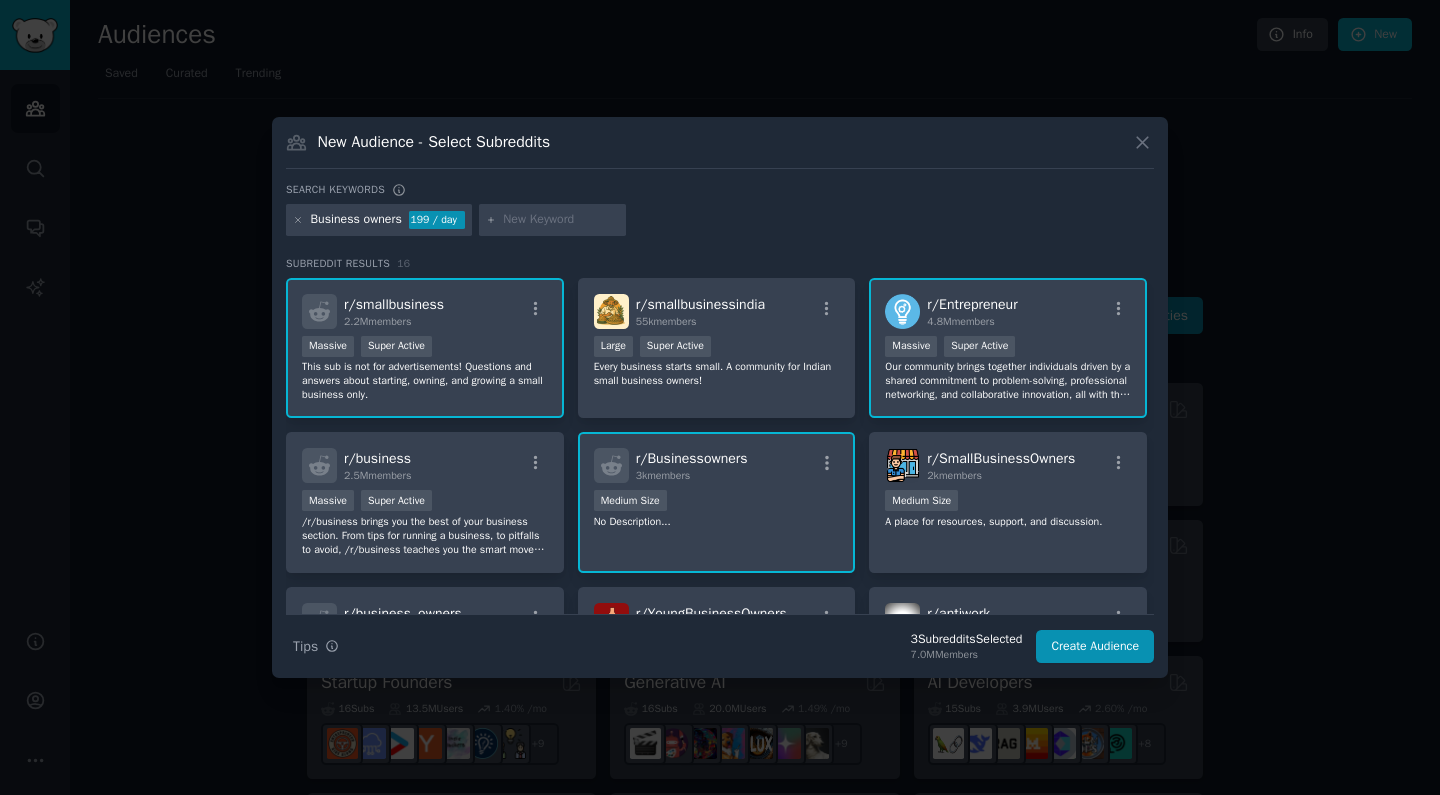 scroll, scrollTop: 0, scrollLeft: 0, axis: both 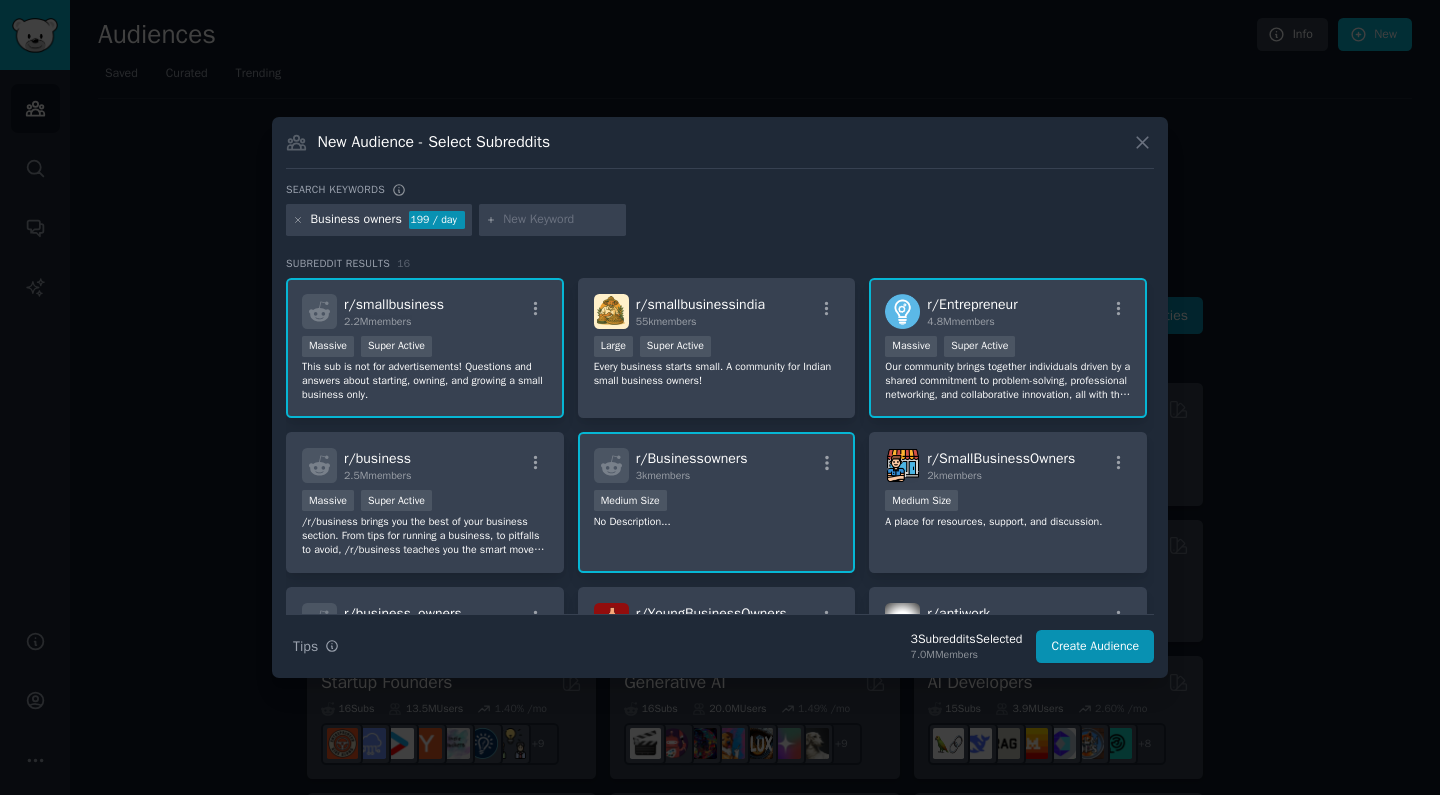 click at bounding box center [561, 220] 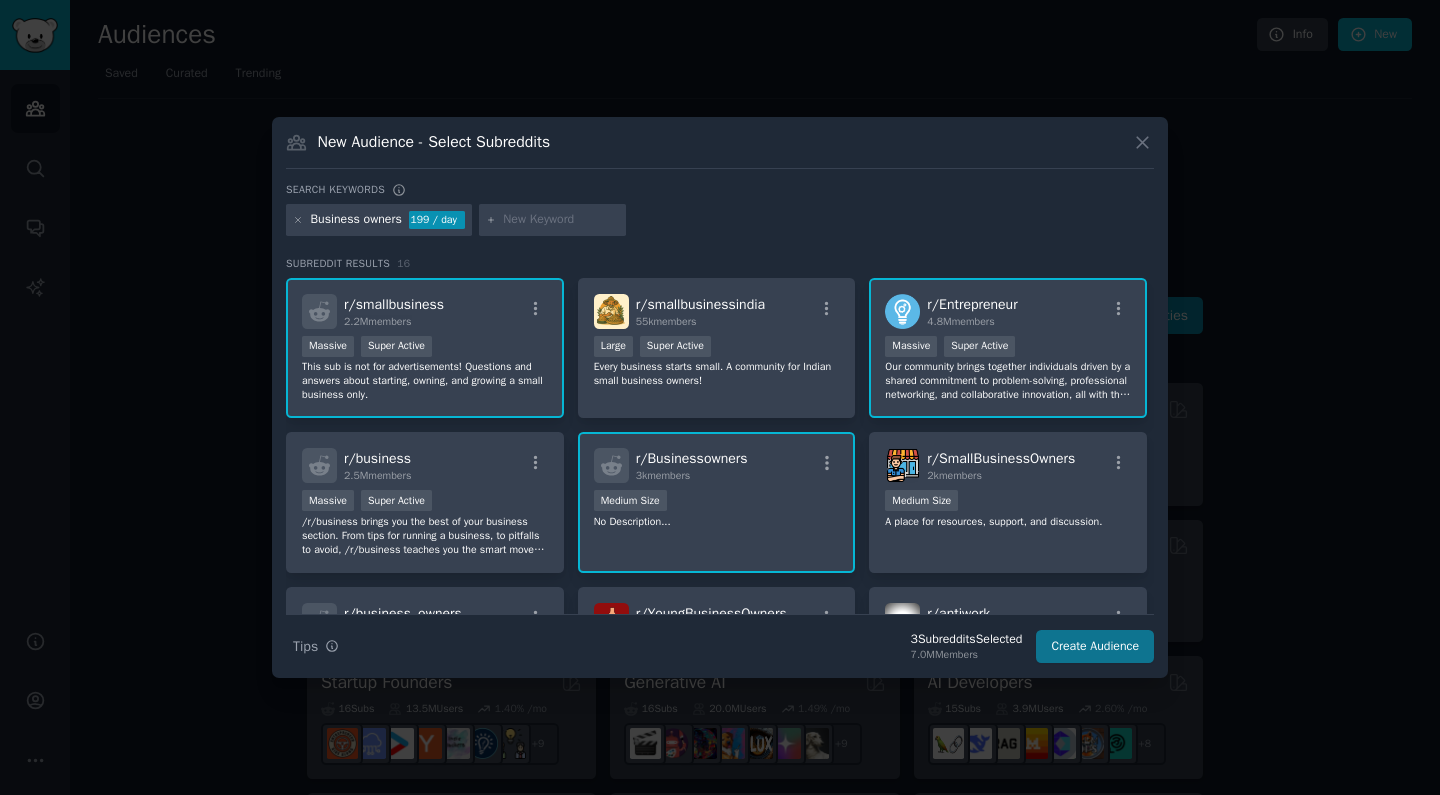 click on "Create Audience" at bounding box center (1095, 647) 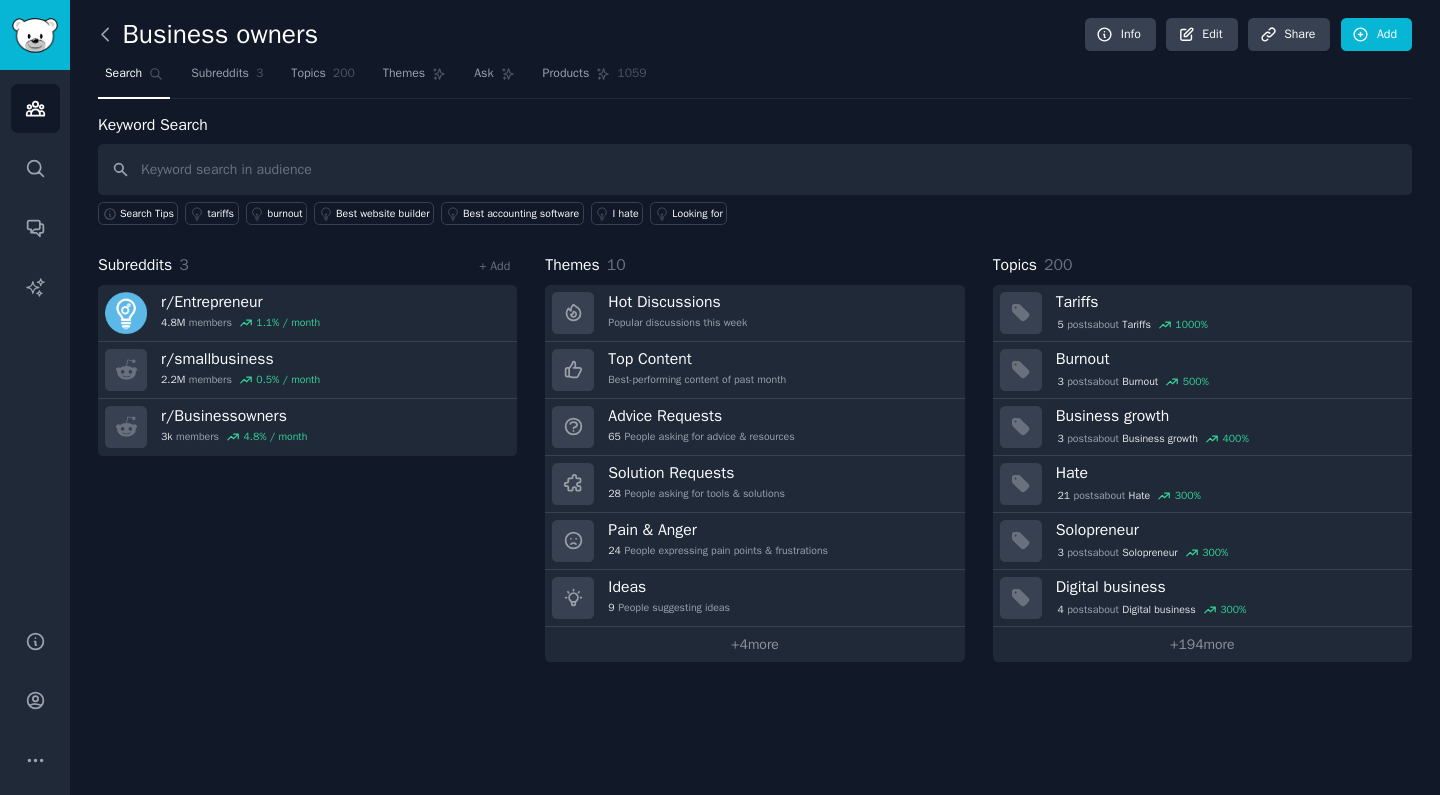 click 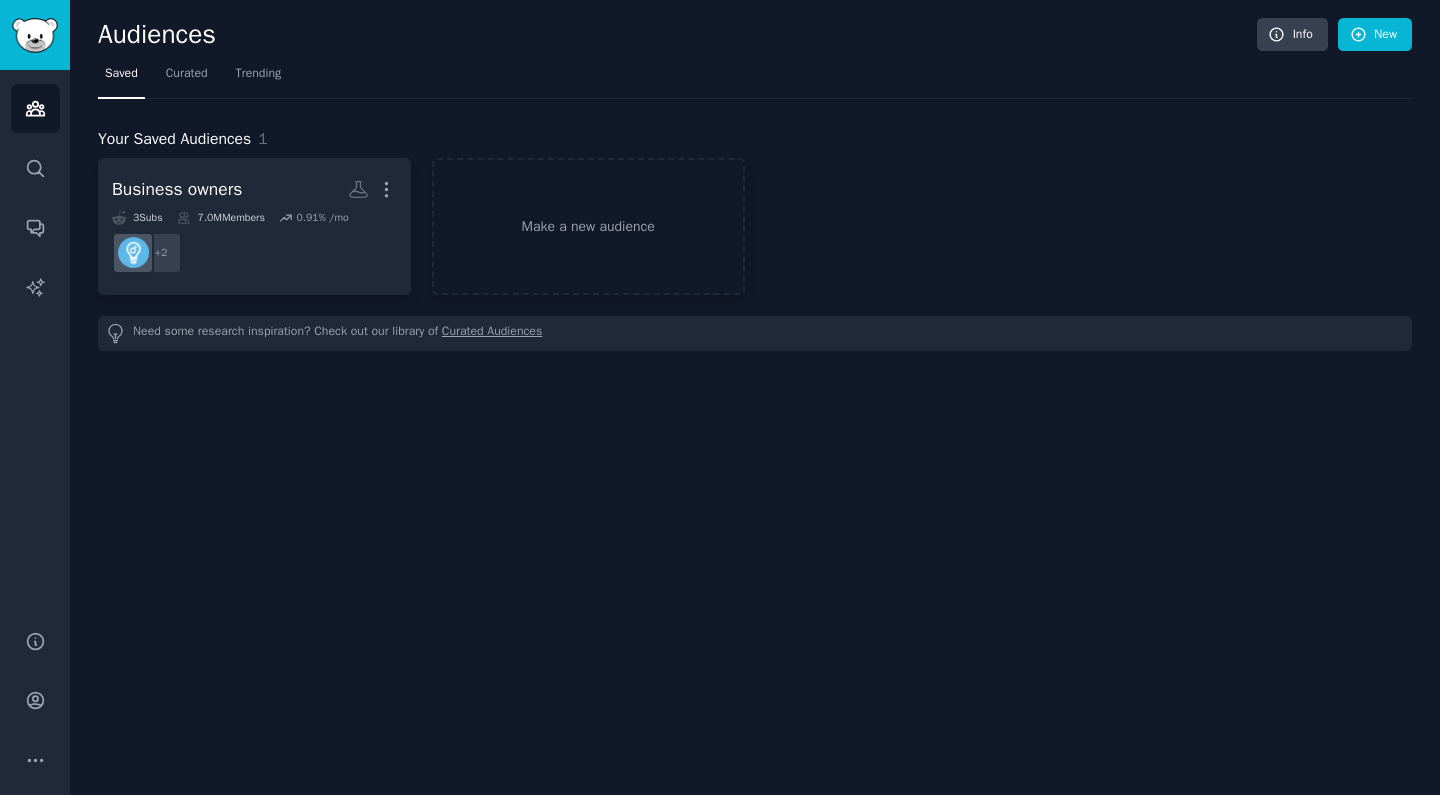 click on "Curated Audiences" at bounding box center (492, 333) 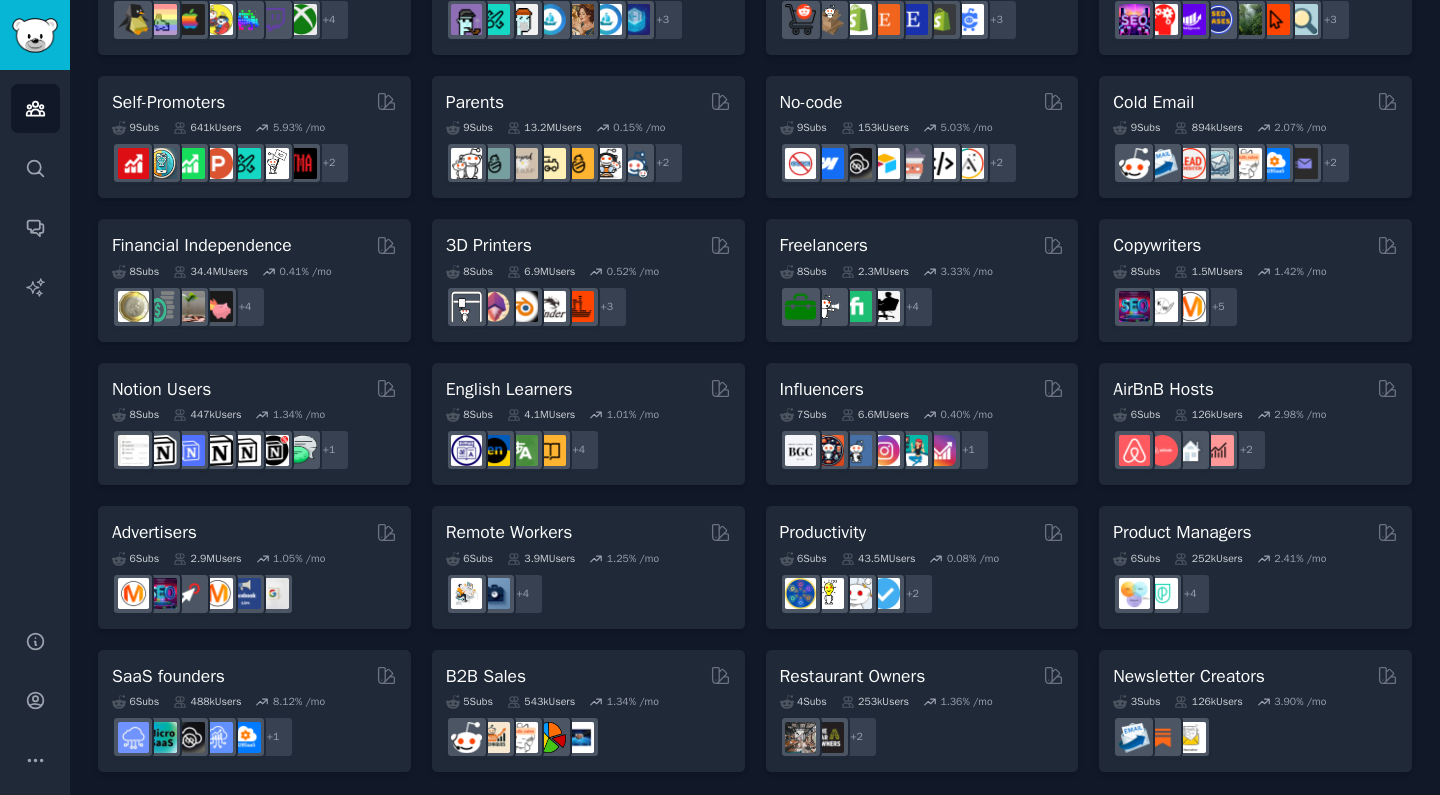 scroll, scrollTop: 799, scrollLeft: 0, axis: vertical 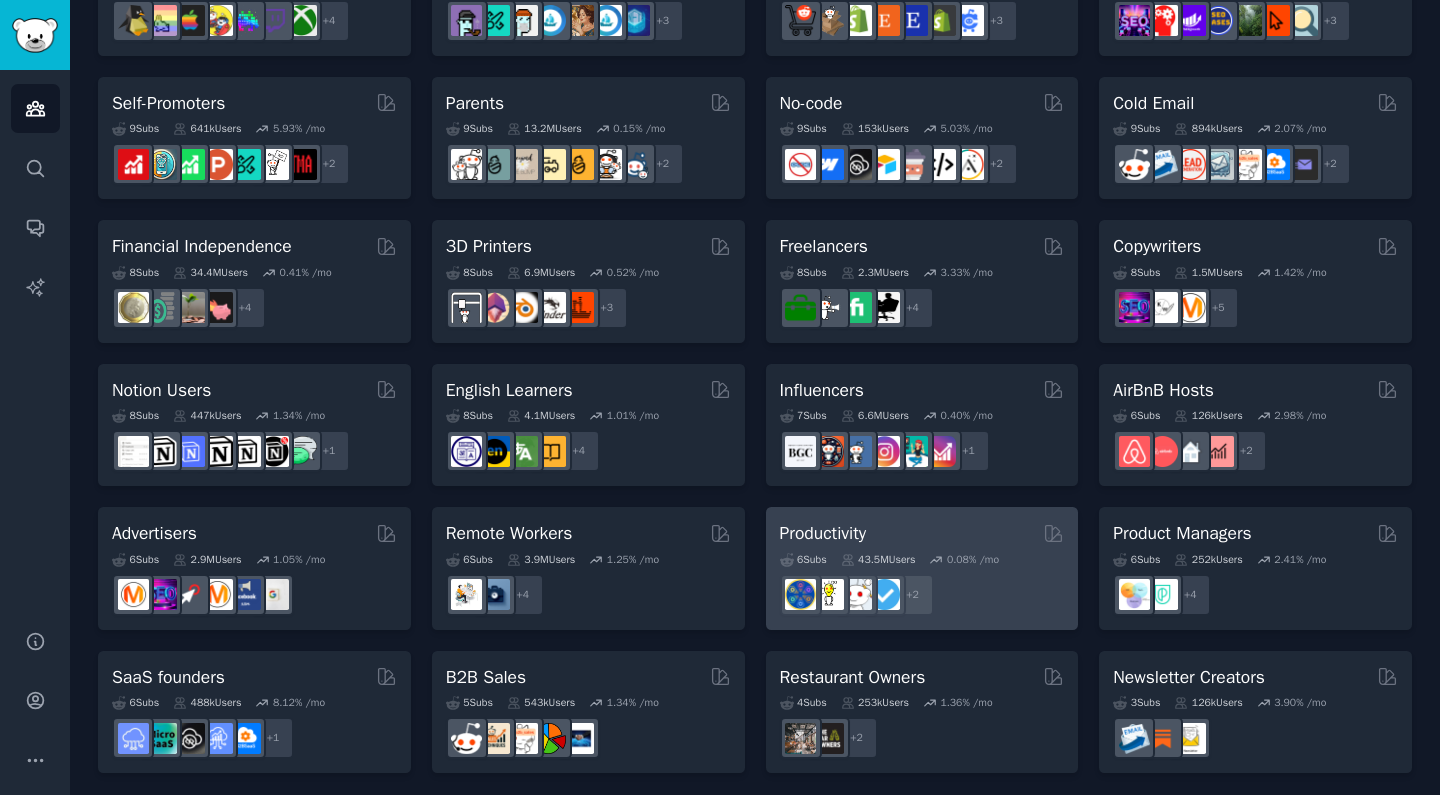 click on "Productivity" at bounding box center (922, 533) 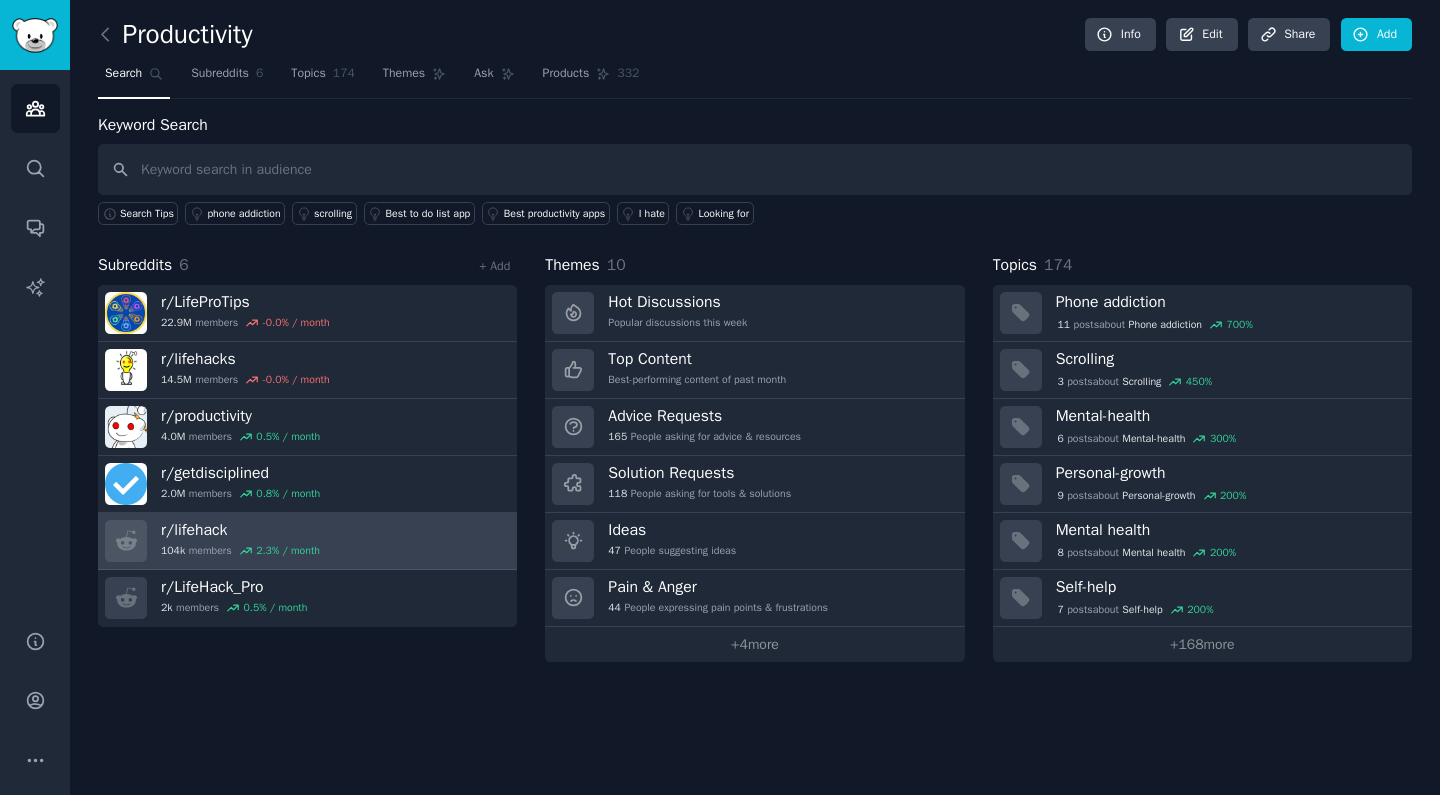 scroll, scrollTop: 0, scrollLeft: 0, axis: both 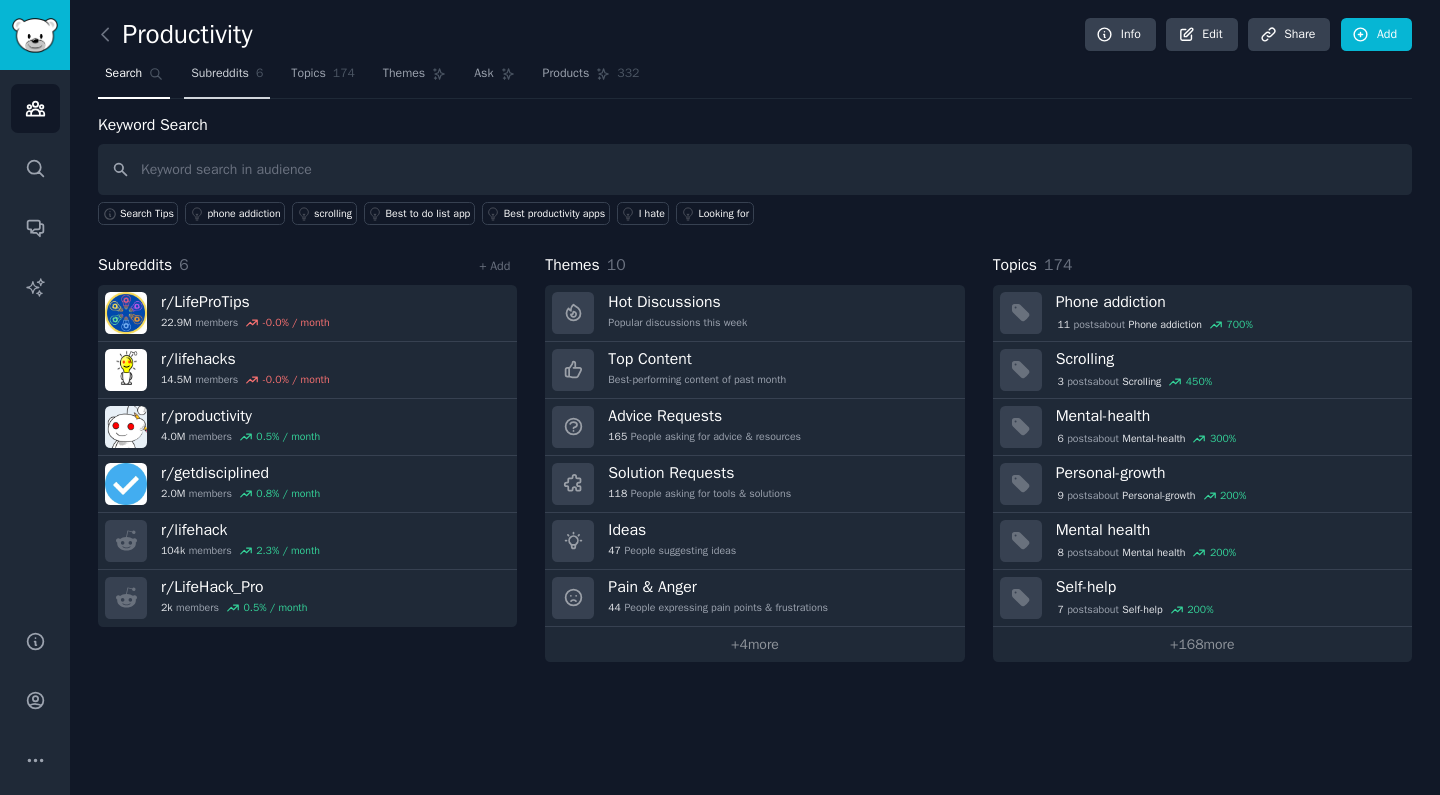click on "Subreddits" at bounding box center [220, 74] 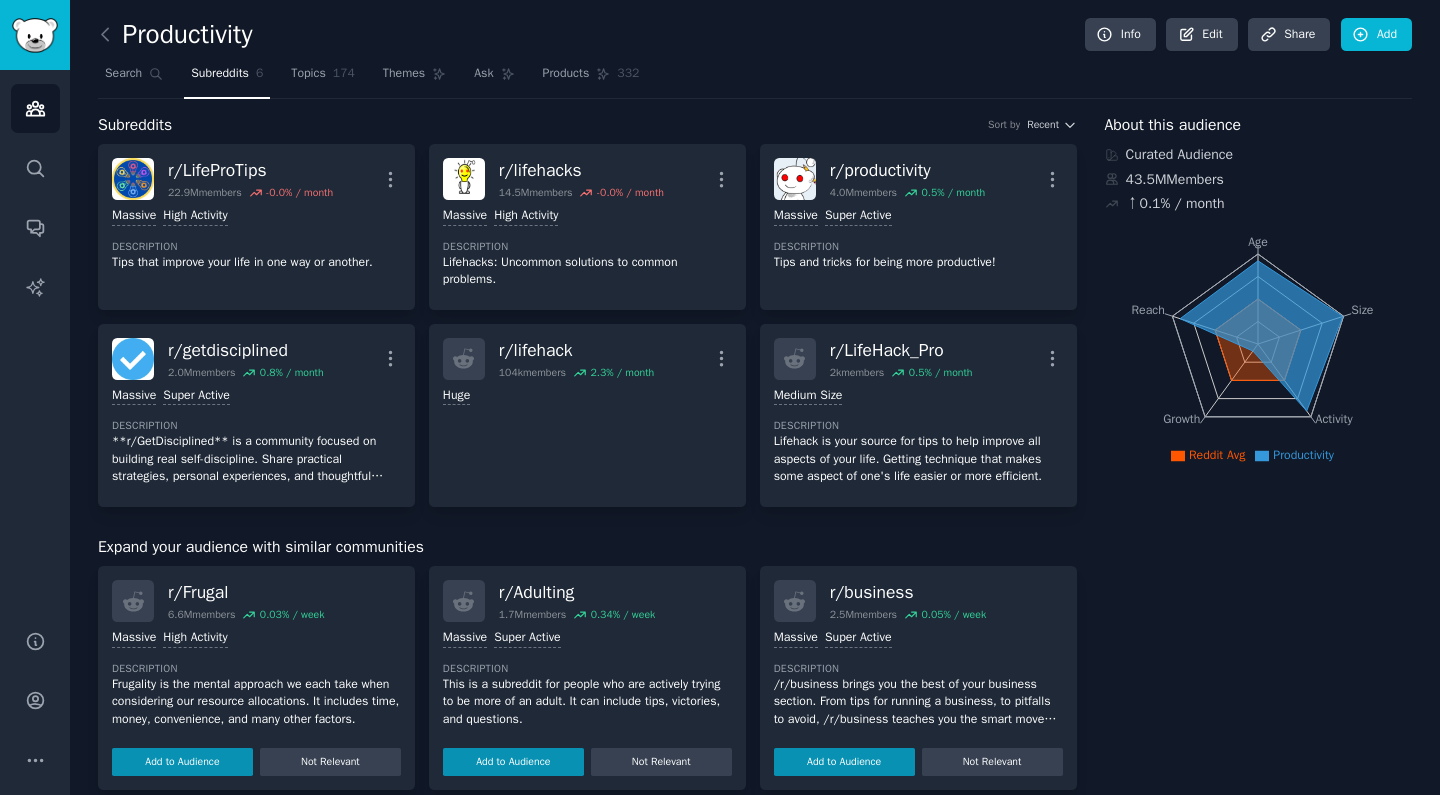 scroll, scrollTop: 0, scrollLeft: 0, axis: both 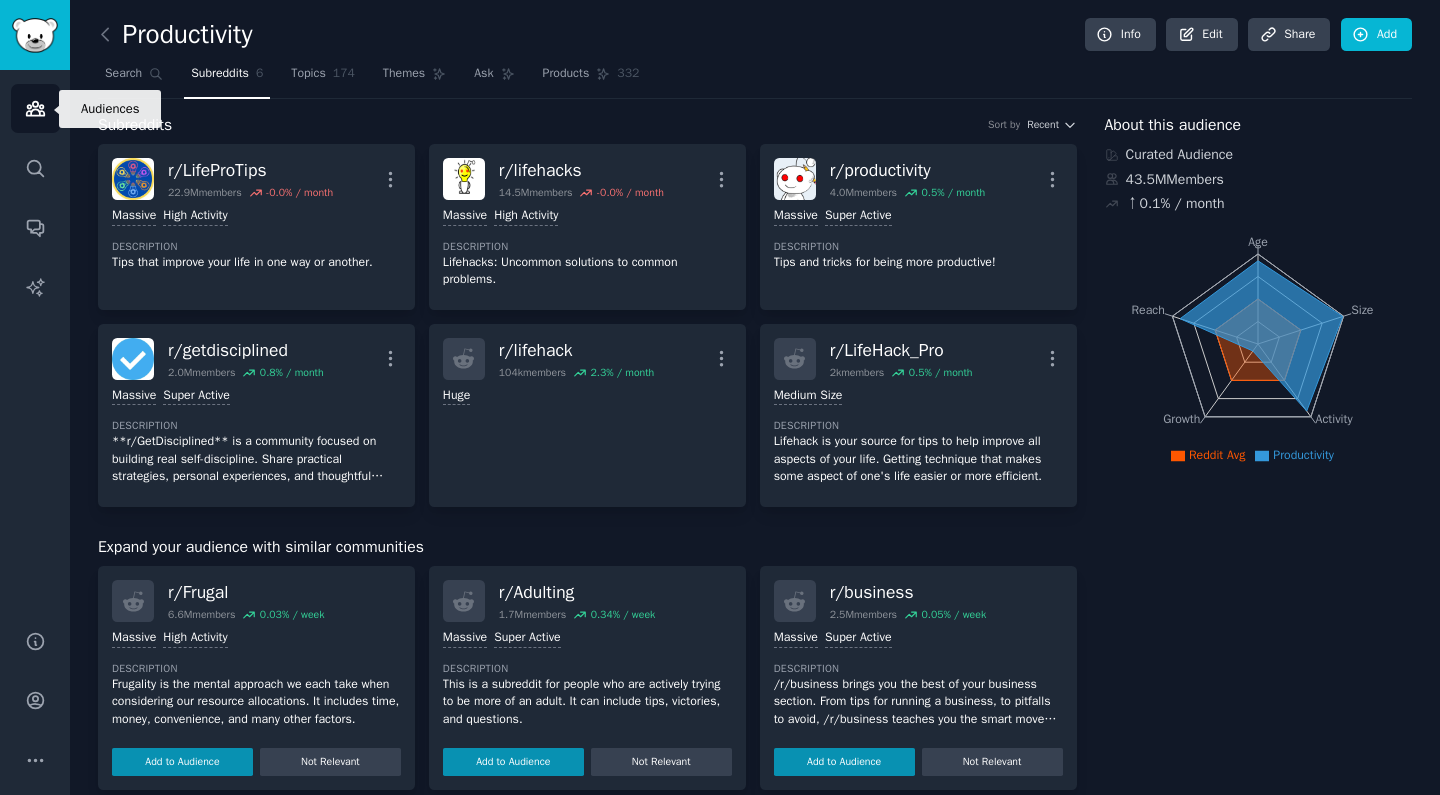 click 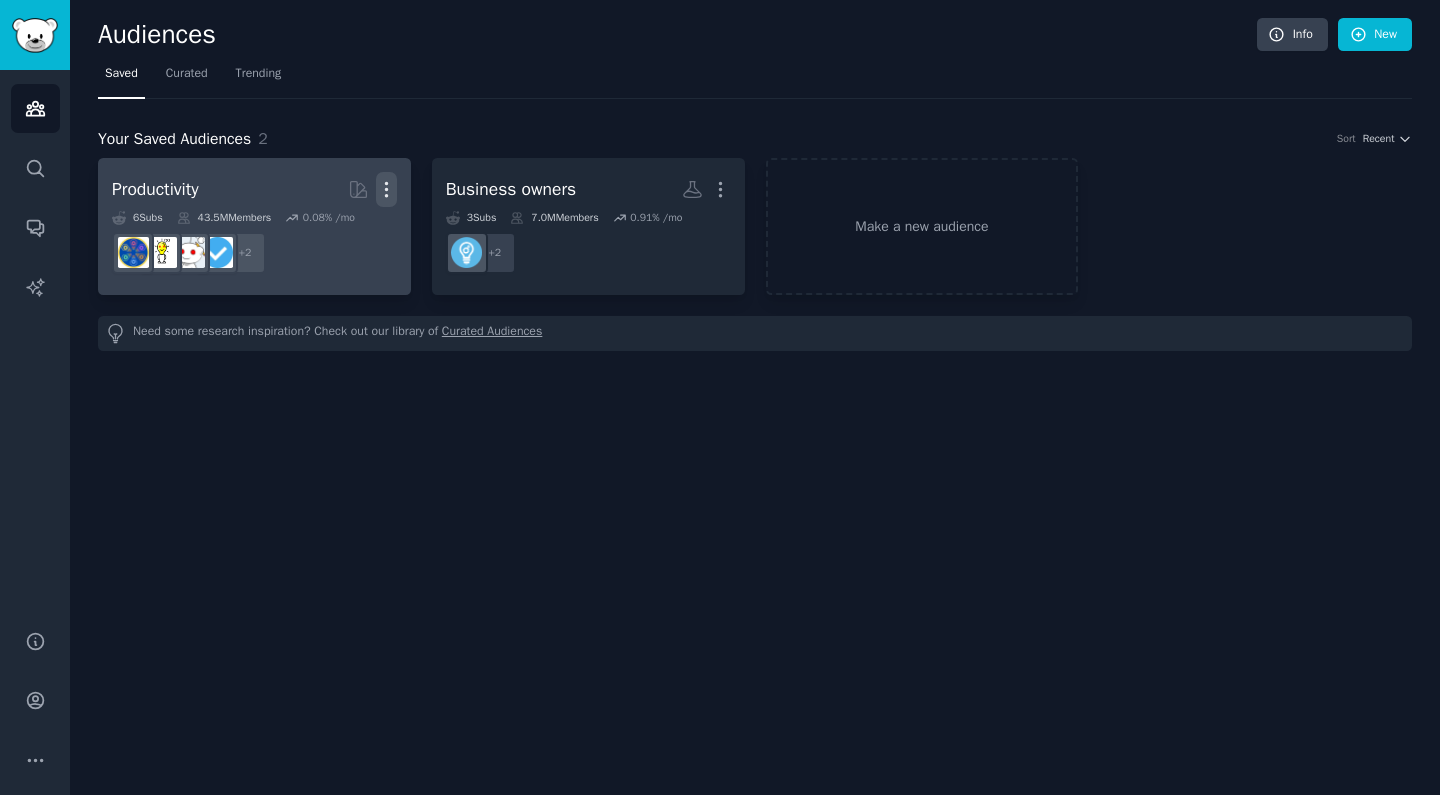 click 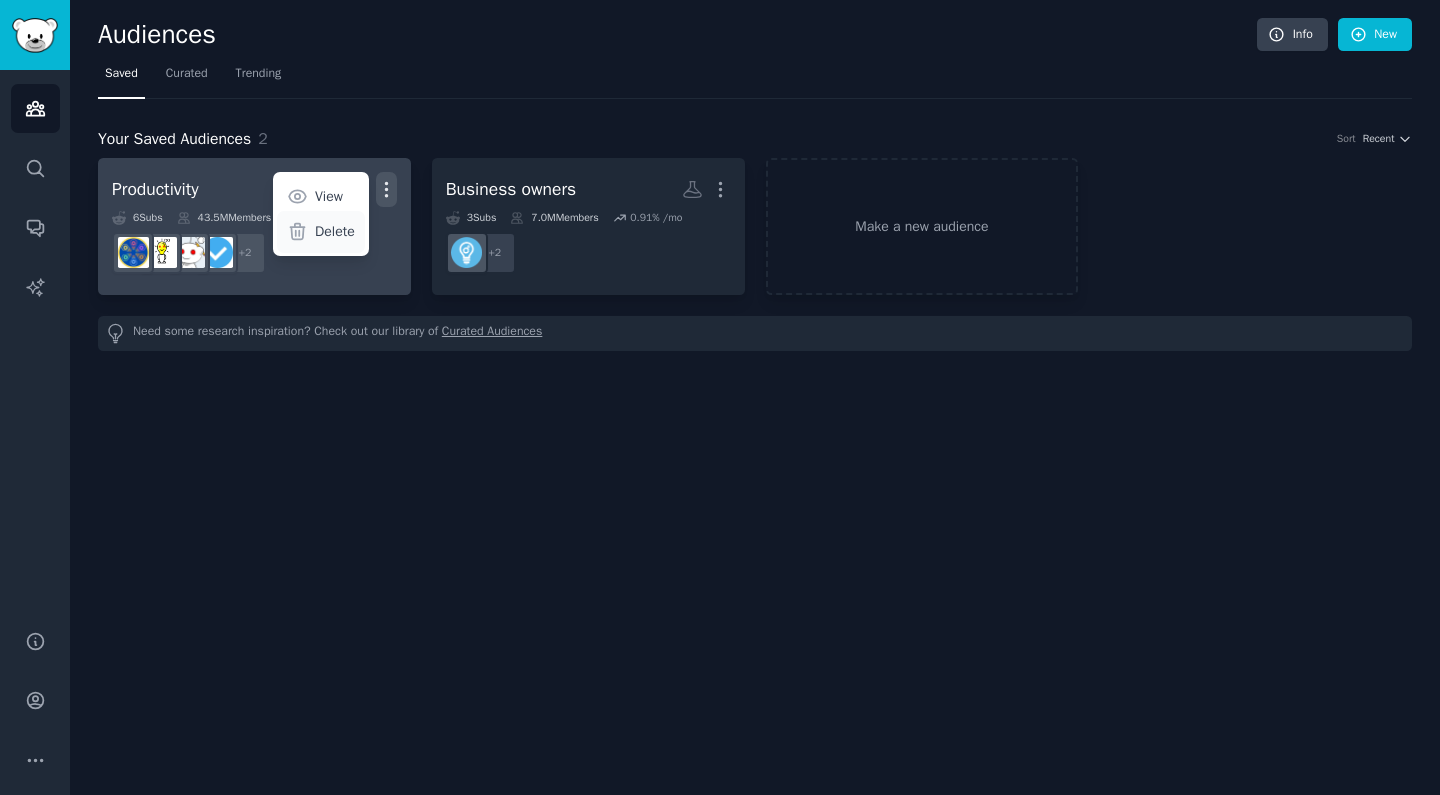 click on "Delete" at bounding box center (335, 231) 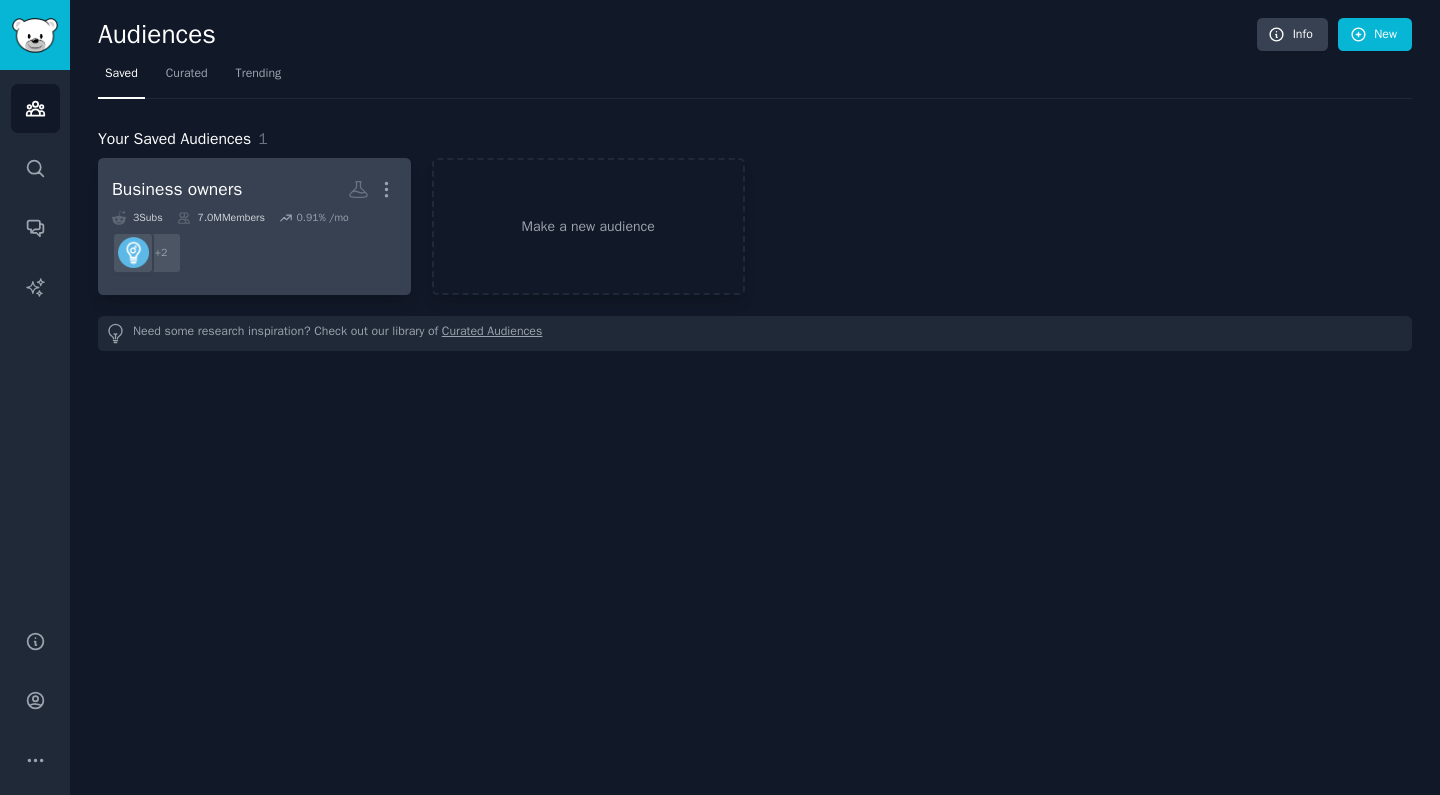 click on "+ 2" at bounding box center [254, 253] 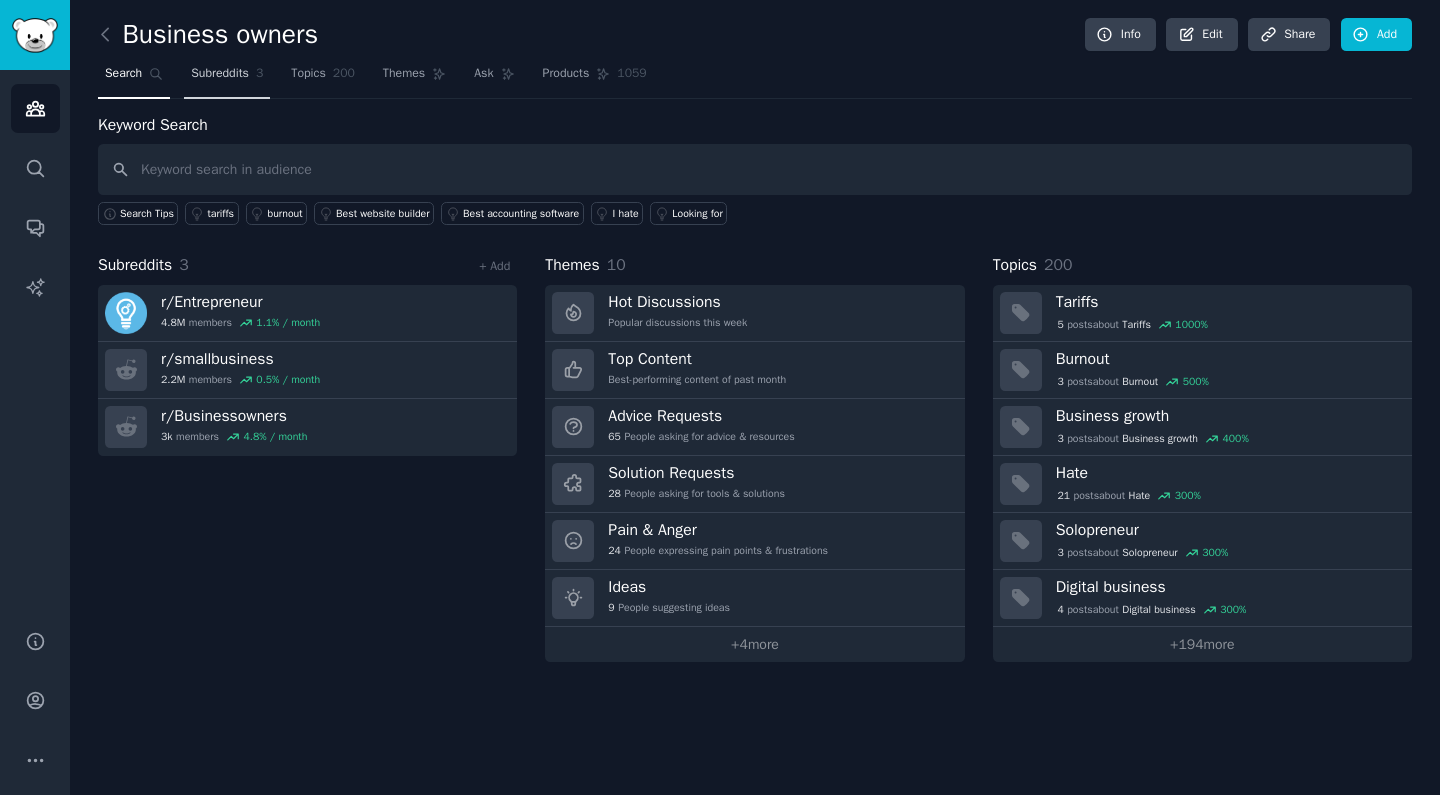 click on "Subreddits" at bounding box center [220, 74] 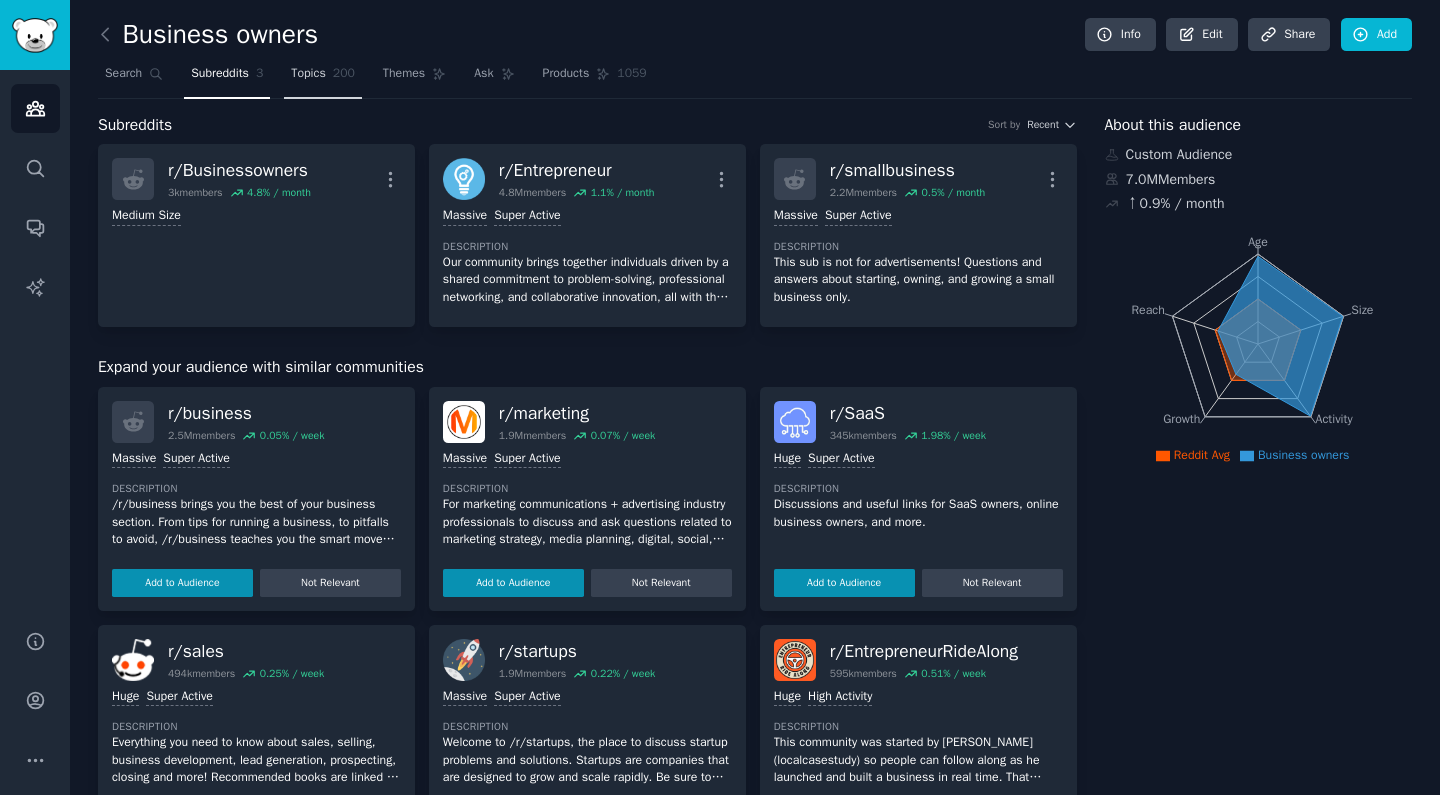 click on "Topics" at bounding box center (308, 74) 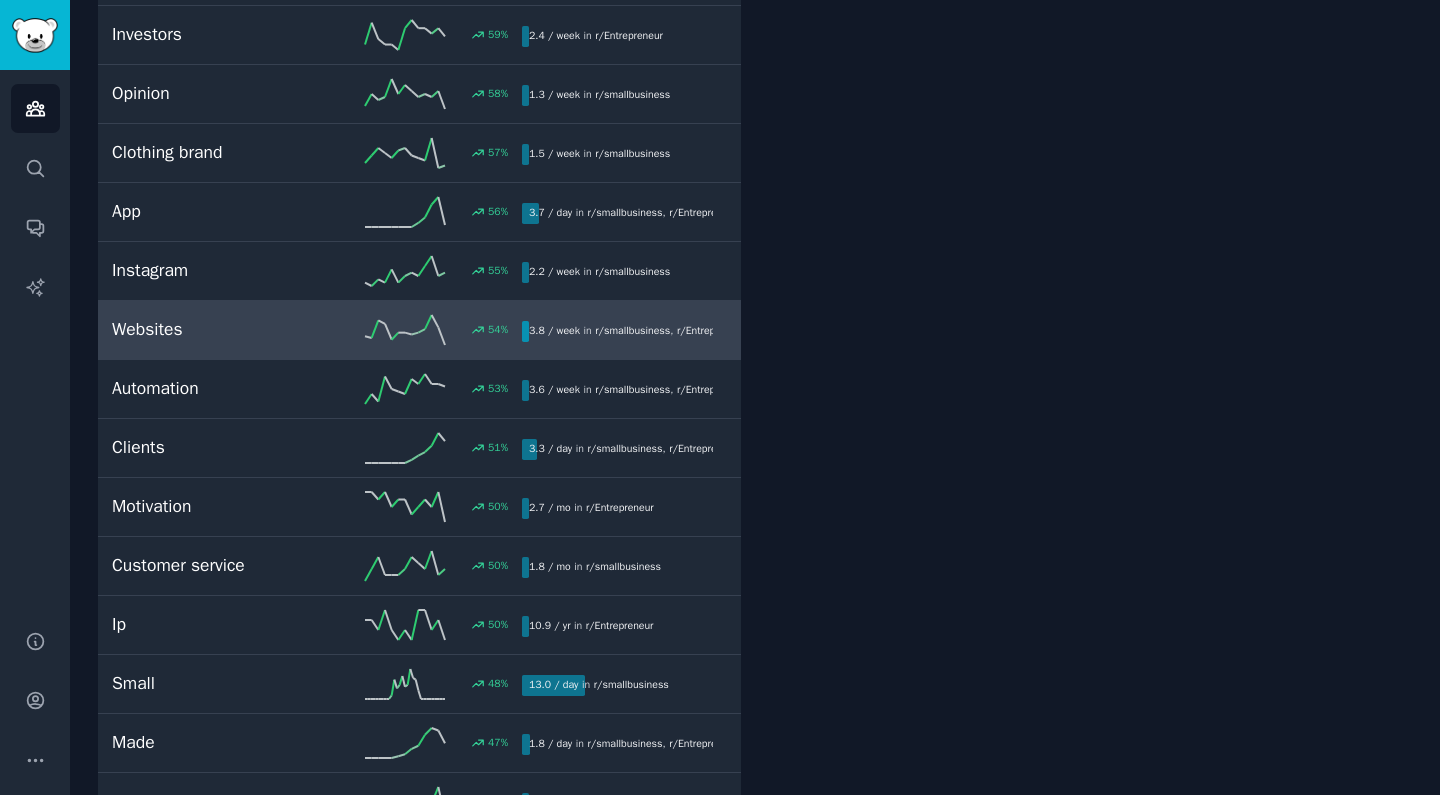 scroll, scrollTop: 2083, scrollLeft: 0, axis: vertical 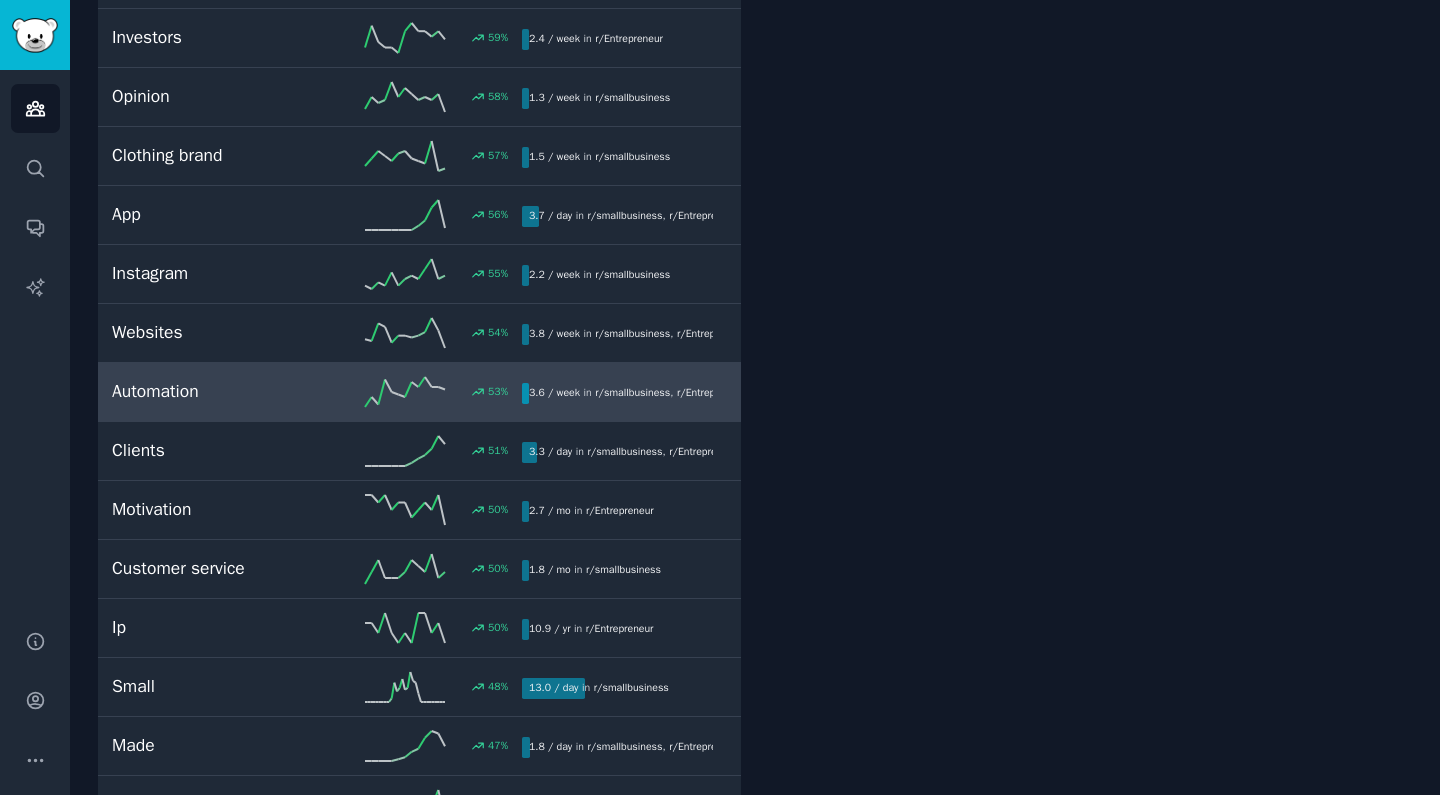 click on "Automation" at bounding box center (214, 391) 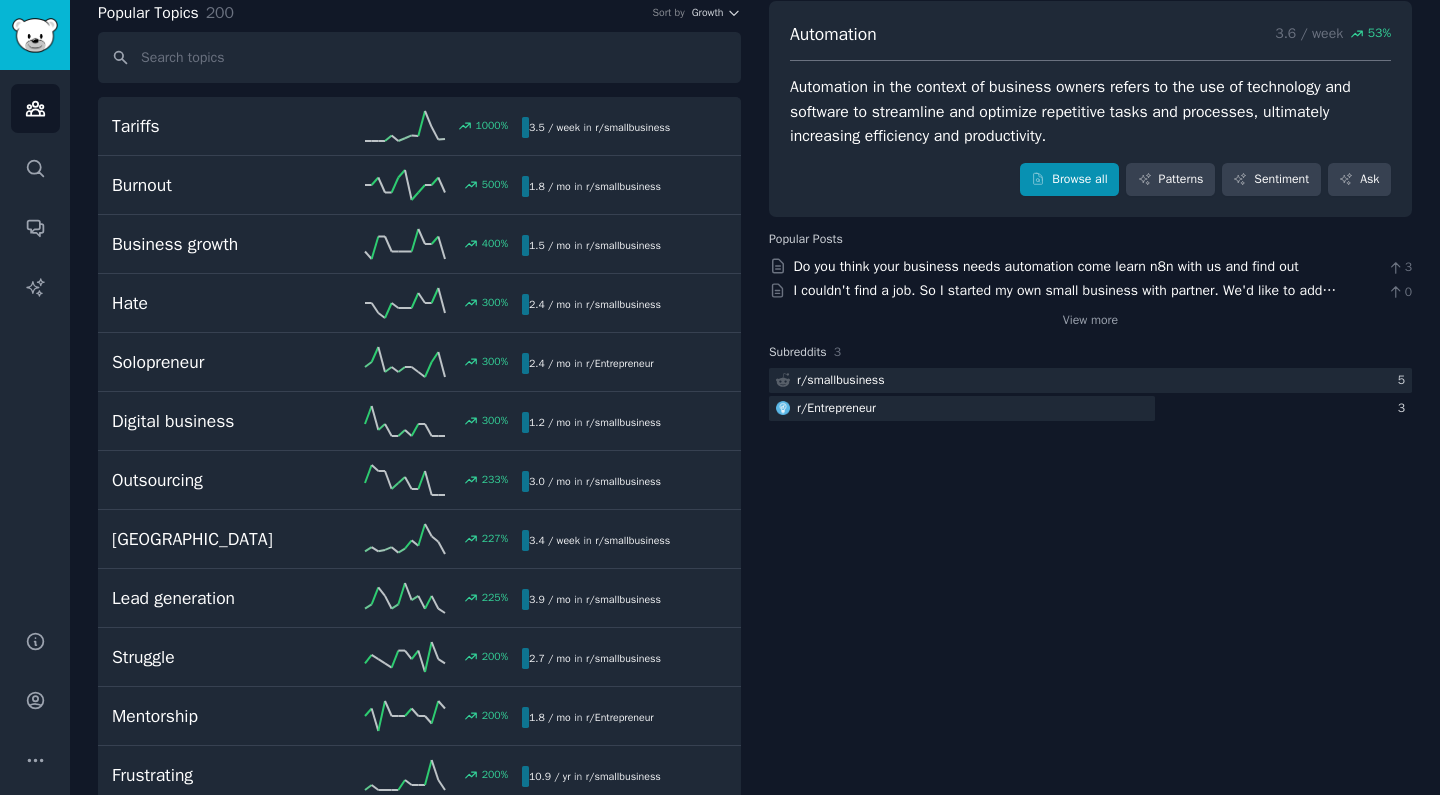 click on "Browse all" at bounding box center [1069, 180] 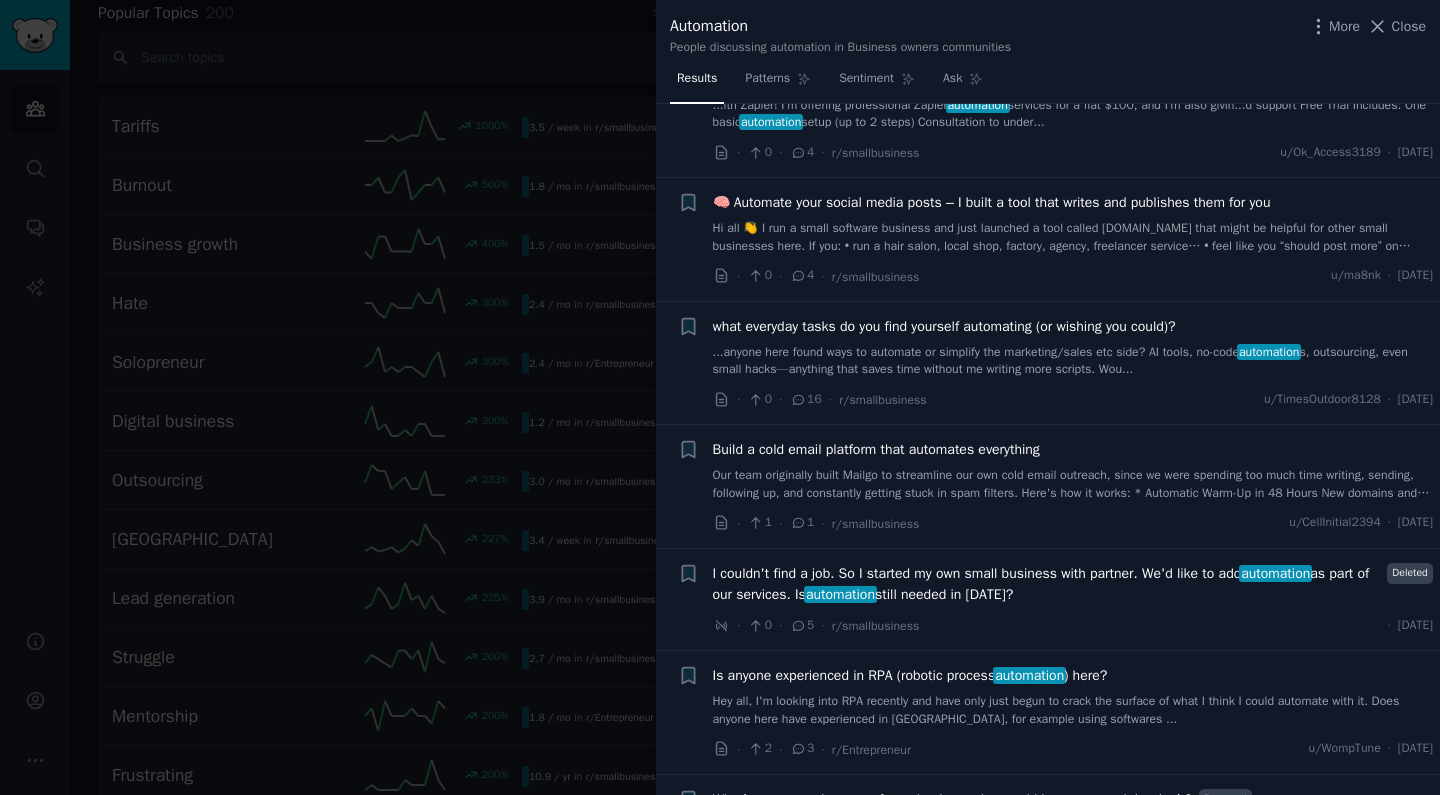 scroll, scrollTop: 2130, scrollLeft: 0, axis: vertical 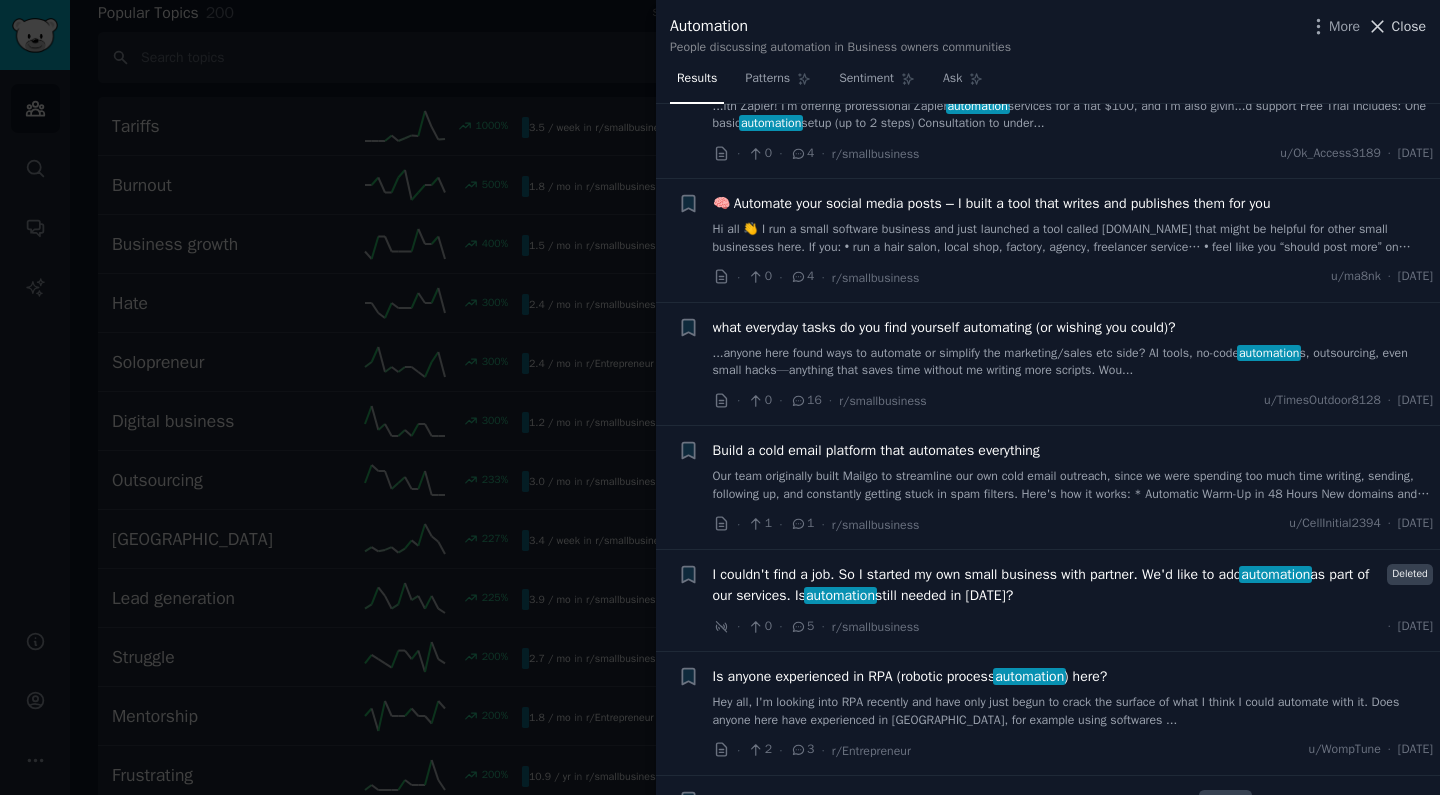 click 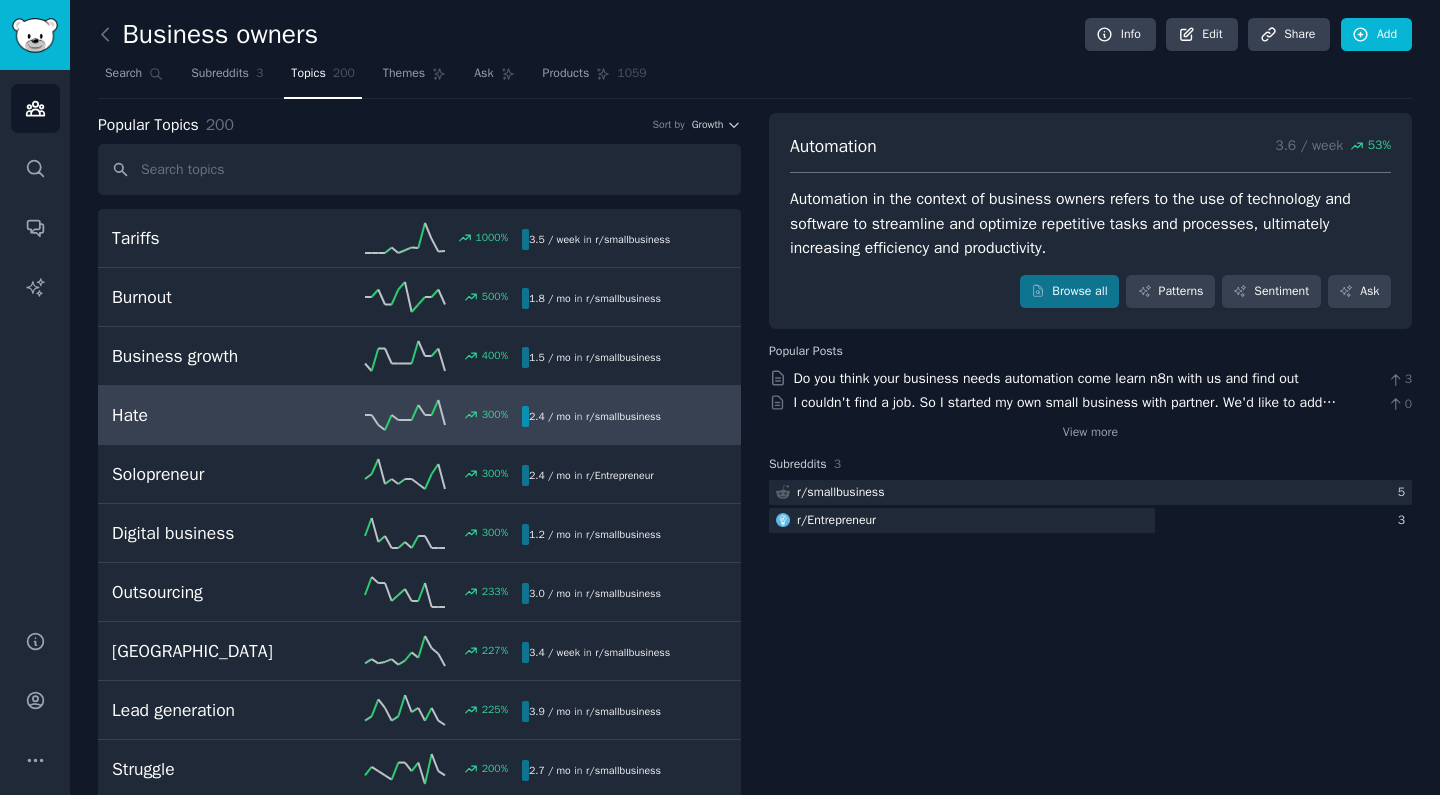 scroll, scrollTop: 0, scrollLeft: 0, axis: both 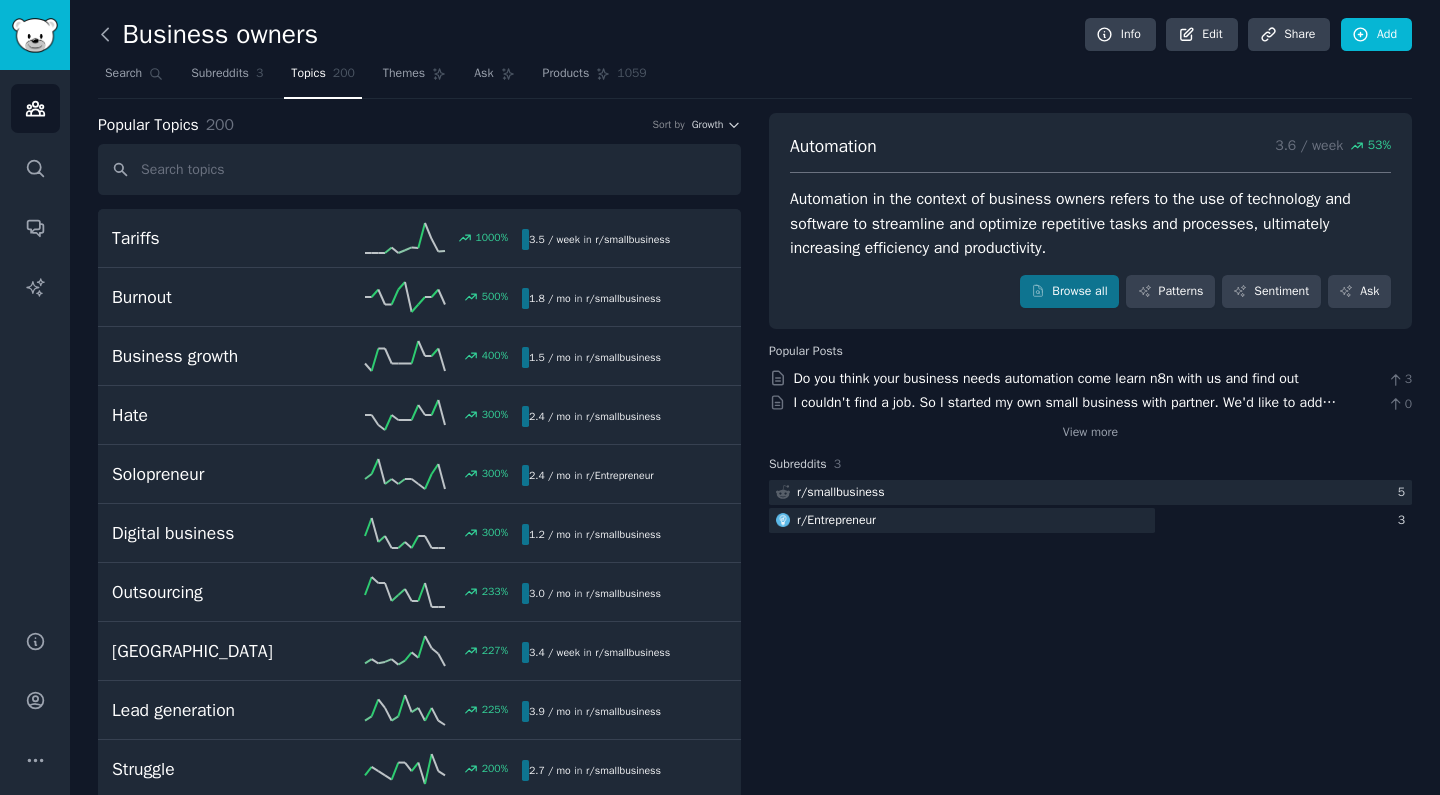 click 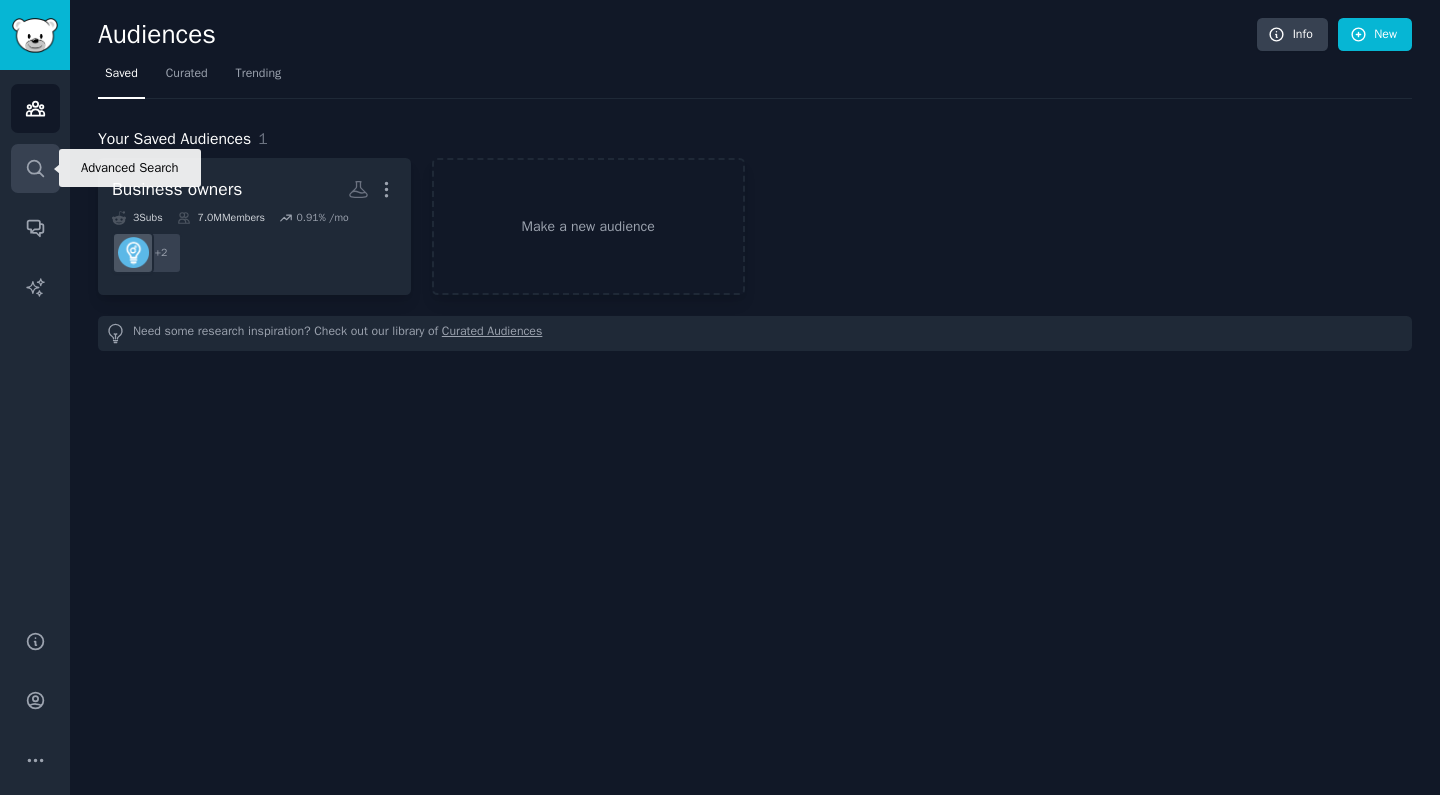 click 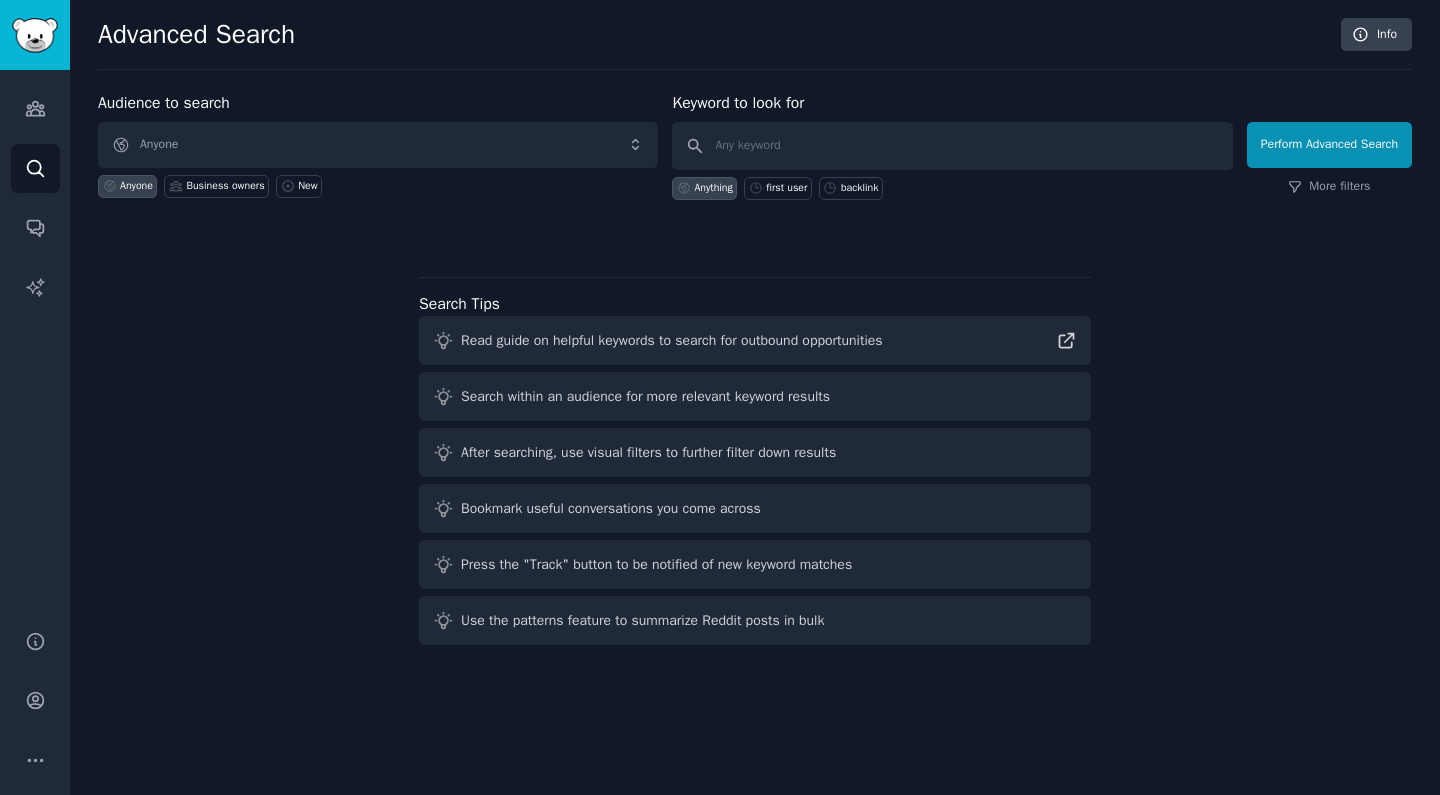 click on "Anyone" at bounding box center [378, 145] 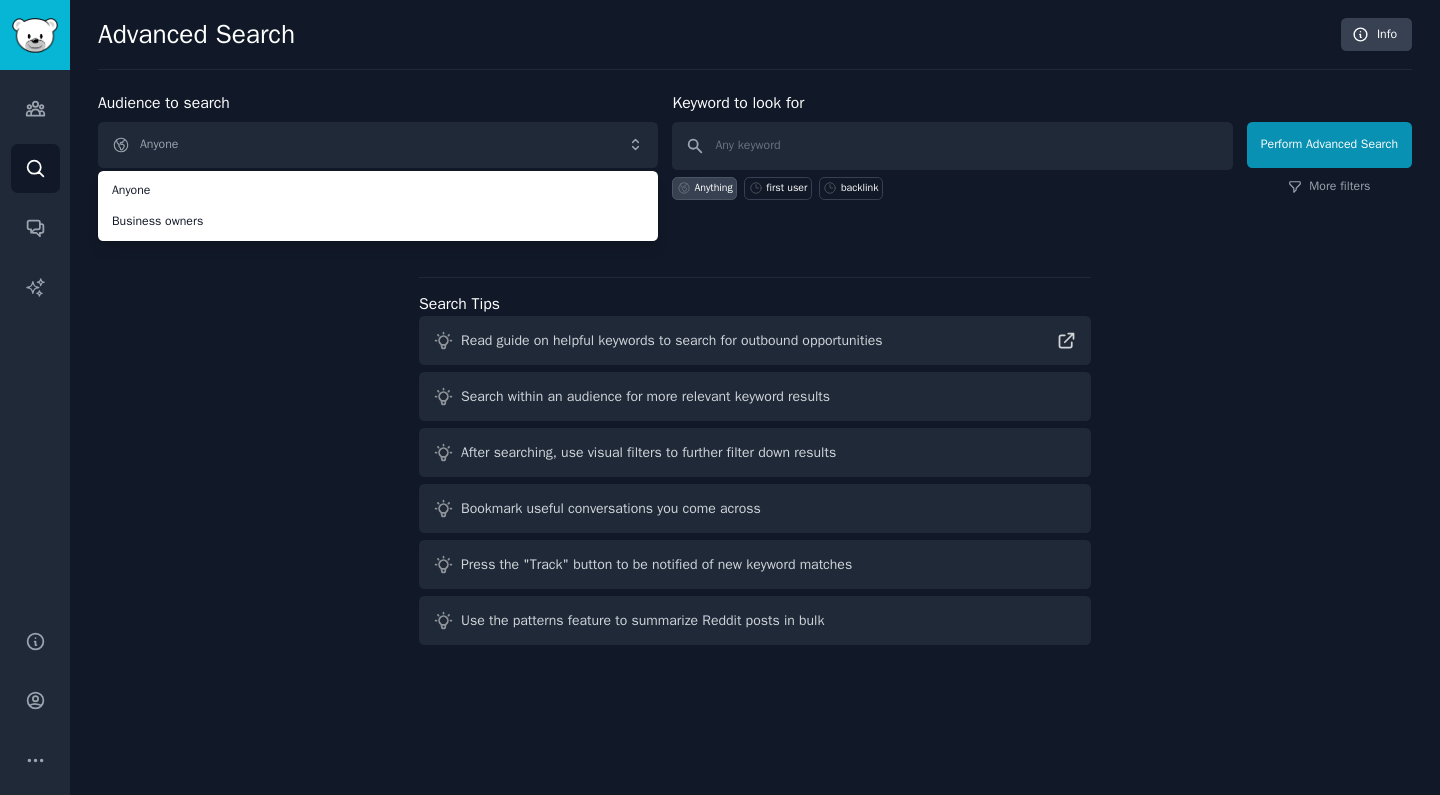click on "Audience to search Anyone Anyone Business owners Anyone Business owners New Keyword to look for Anything first user backlink   Perform Advanced Search More filters Search Tips Read guide on helpful keywords to search for outbound opportunities Search within an audience for more relevant keyword results After searching, use visual filters to further filter down results Bookmark useful conversations you come across Press the "Track" button to be notified of new keyword matches Use the patterns feature to summarize Reddit posts in bulk" at bounding box center (755, 372) 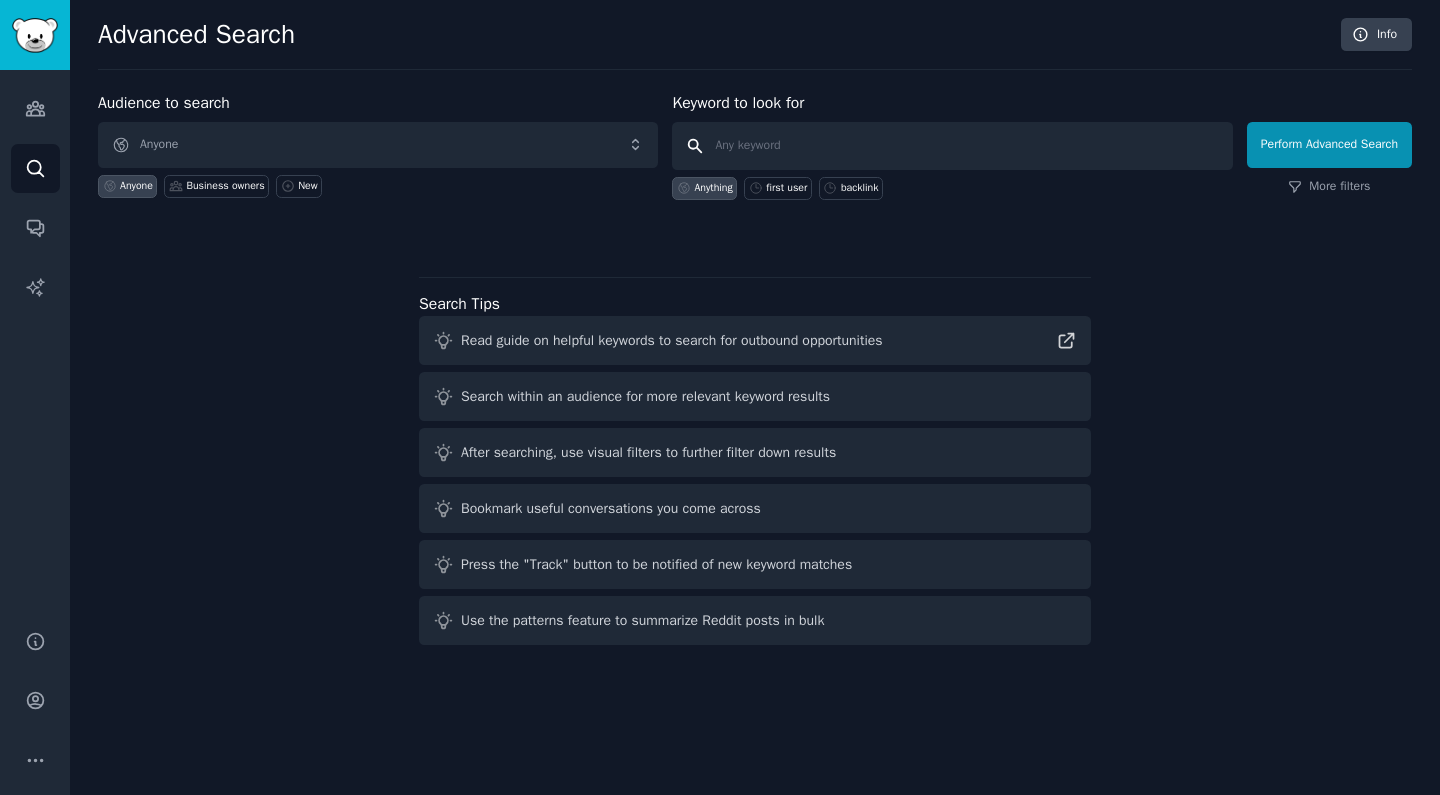 click at bounding box center (952, 146) 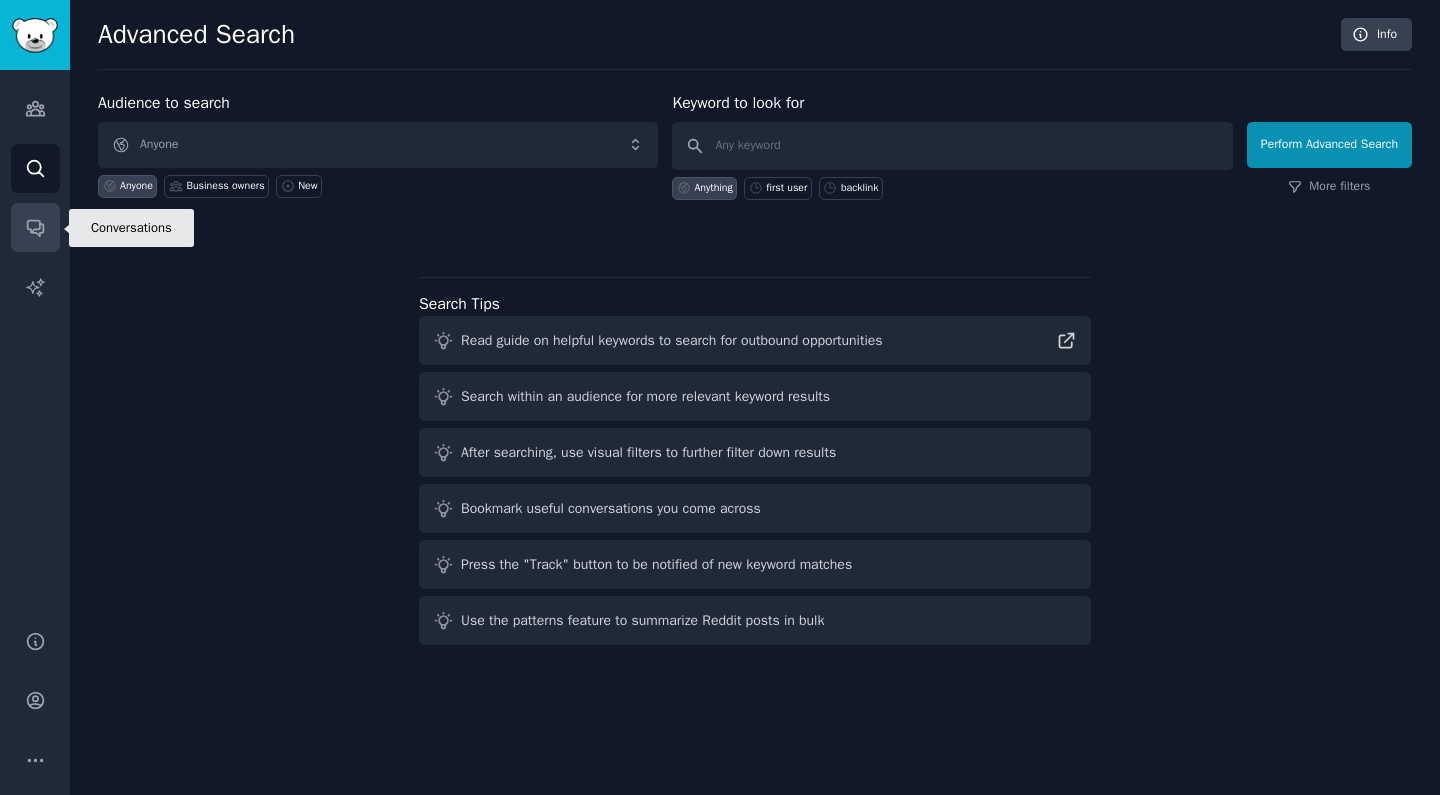click 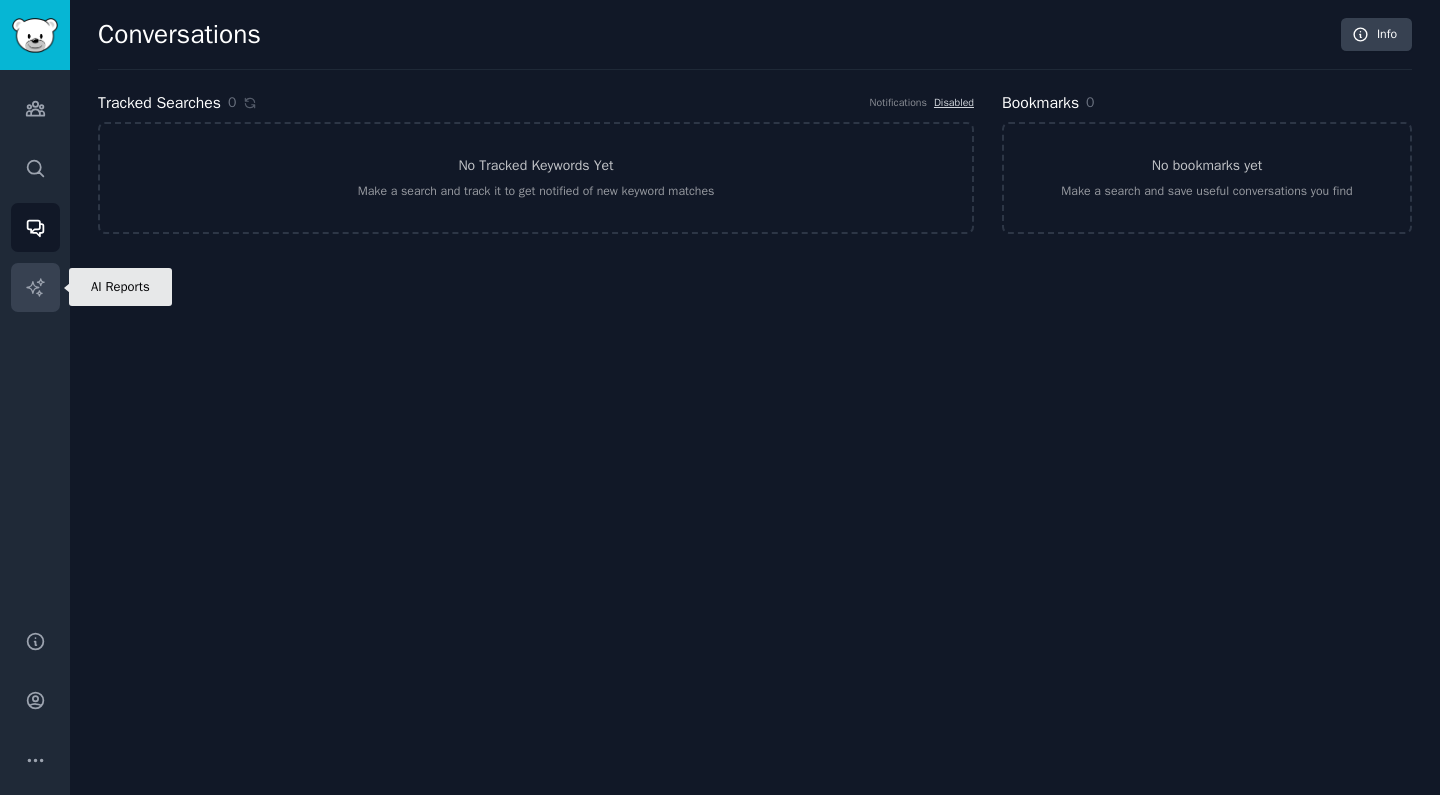click 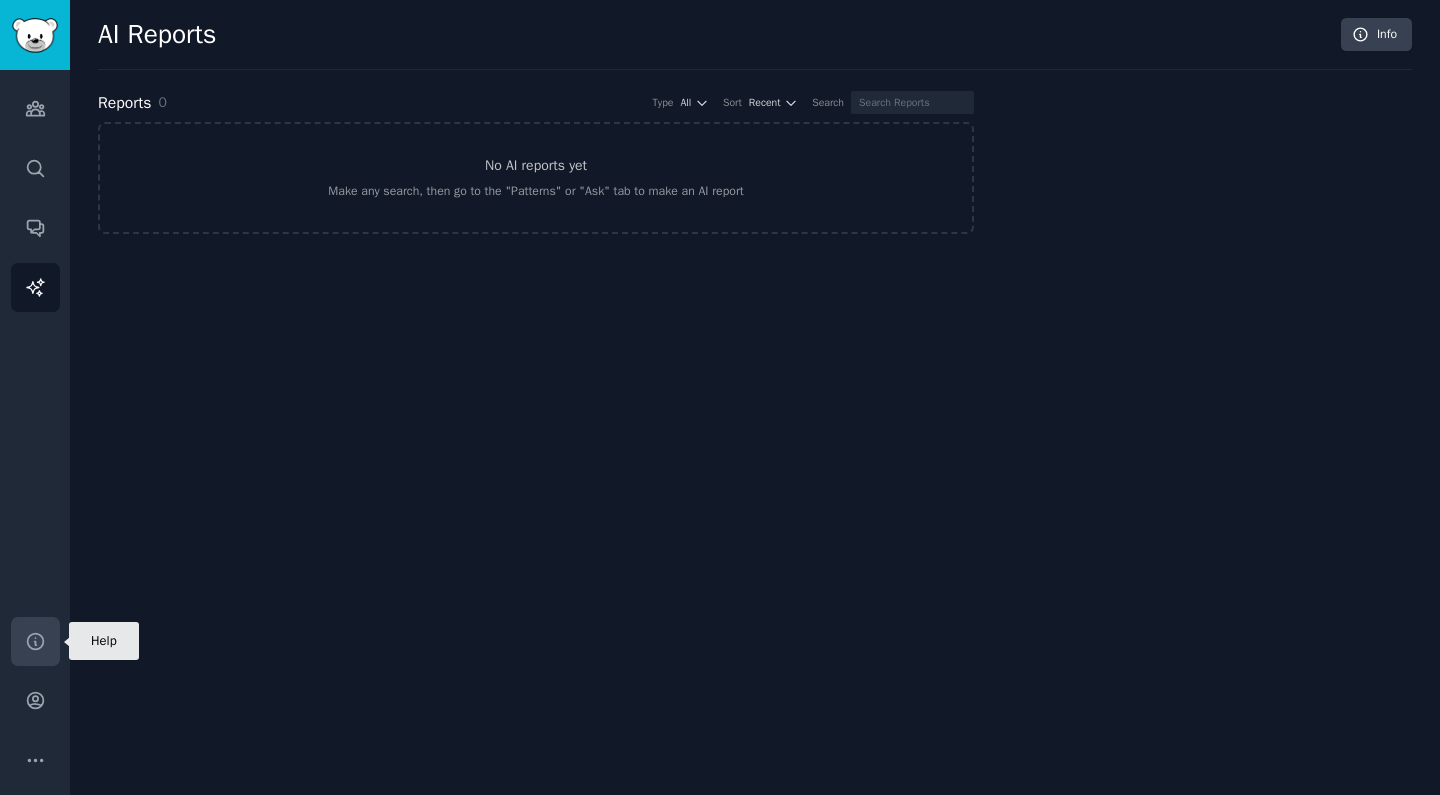 click 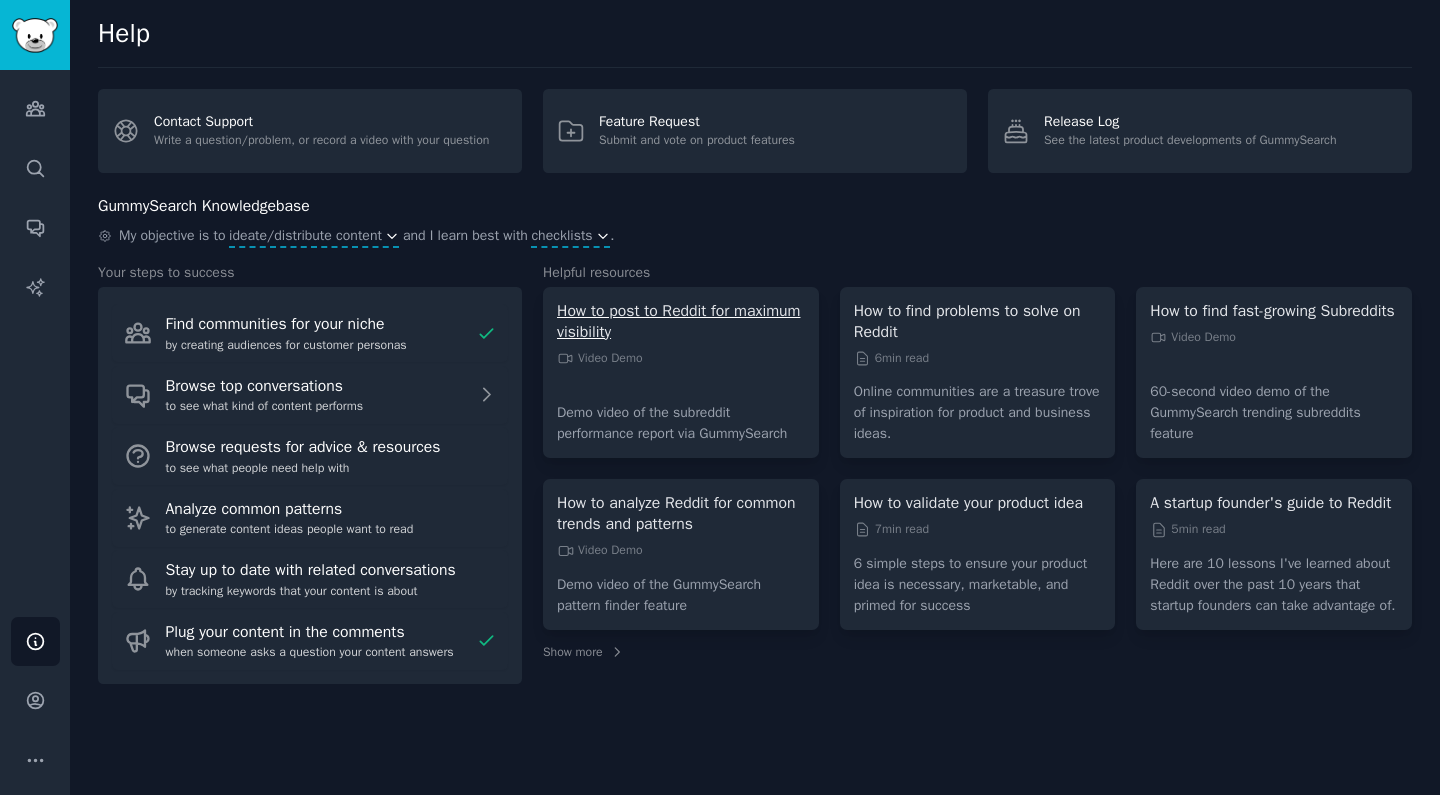 click on "How to post to Reddit for maximum visibility" at bounding box center [681, 322] 